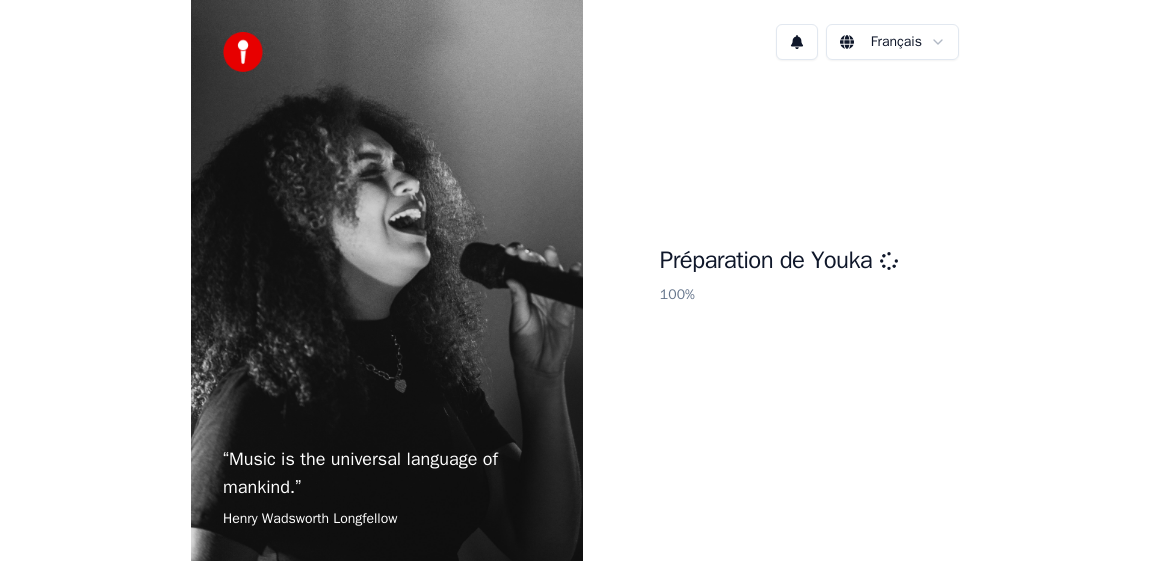 scroll, scrollTop: 0, scrollLeft: 0, axis: both 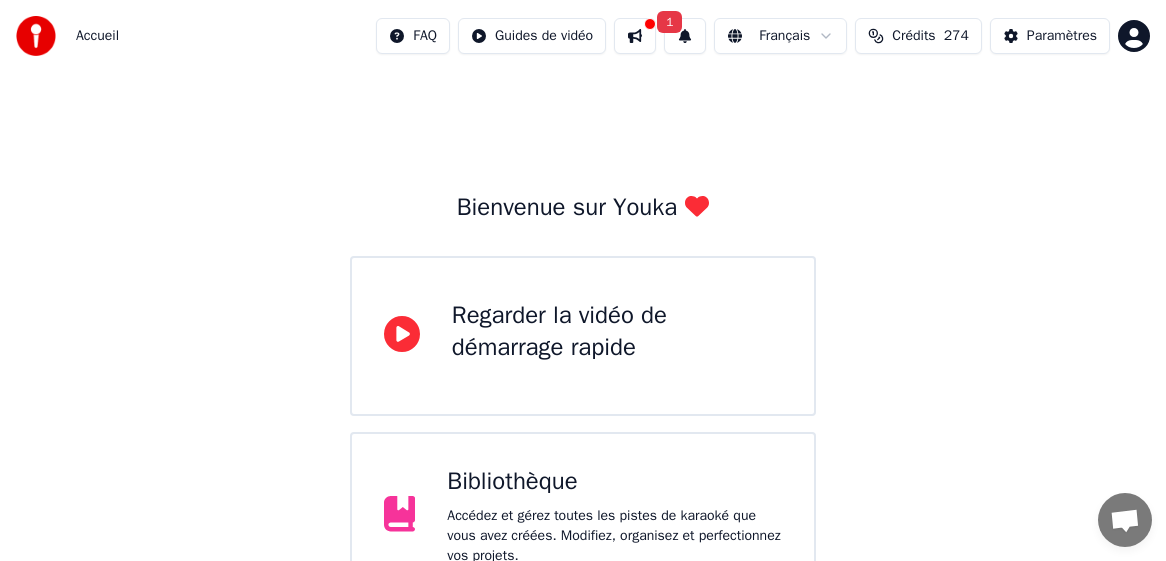 click on "Bienvenue sur Youka Regarder la vidéo de démarrage rapide Bibliothèque Accédez et gérez toutes les pistes de karaoké que vous avez créées. Modifiez, organisez et perfectionnez vos projets. Créer un Karaoké Créez un karaoké à partir de fichiers audio ou vidéo (MP3, MP4 et plus), ou collez une URL pour générer instantanément une vidéo de karaoké avec des paroles synchronisées." at bounding box center [583, 438] 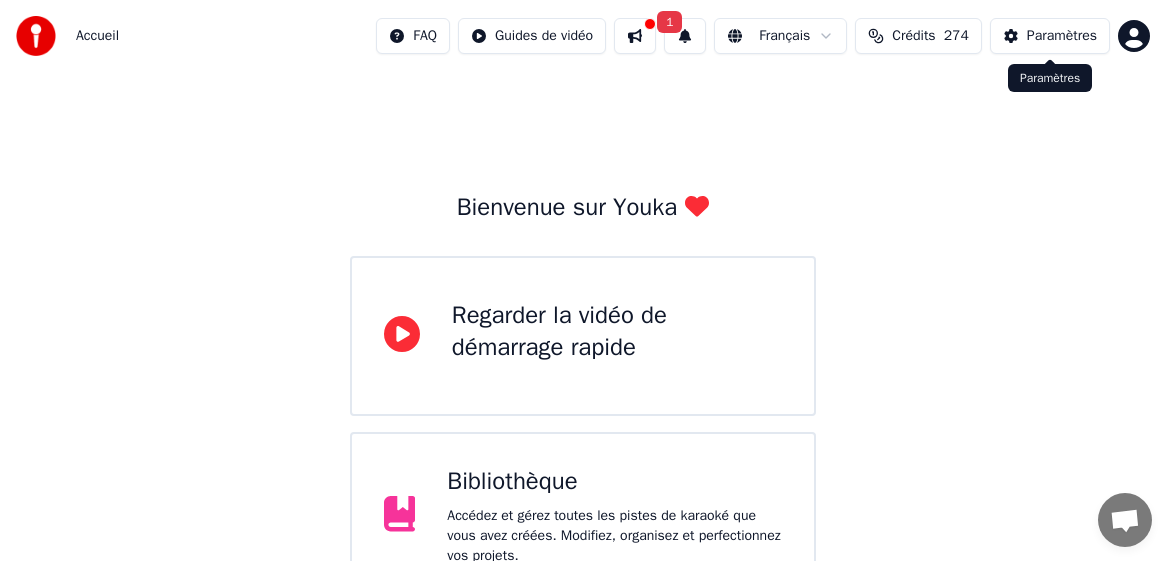 click on "Paramètres" at bounding box center [1062, 36] 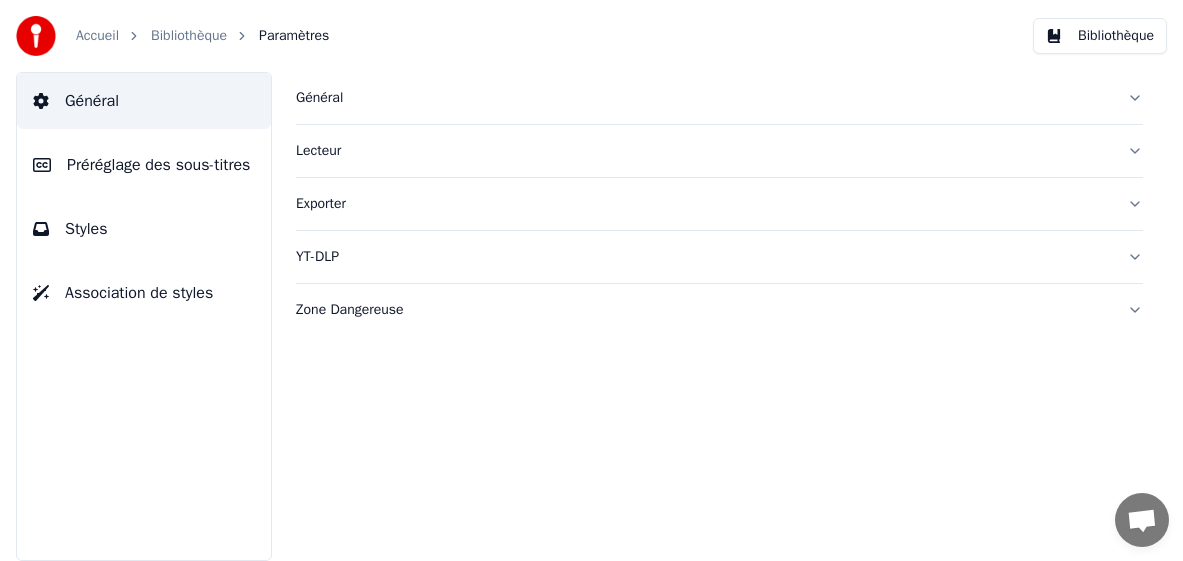 click on "Général" at bounding box center (719, 98) 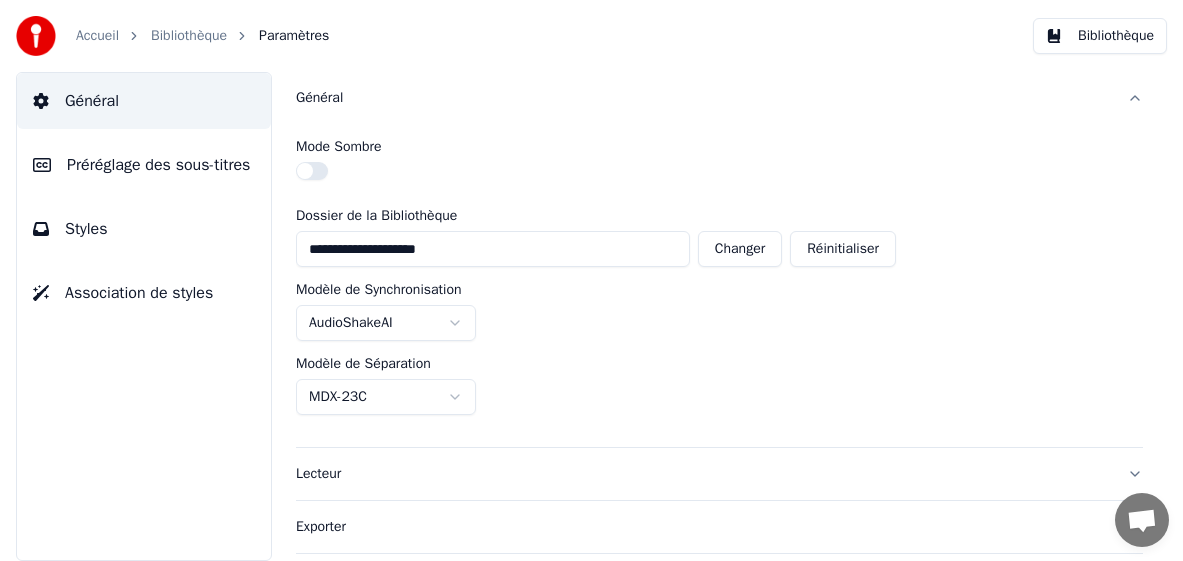 click on "Accueil" at bounding box center (97, 36) 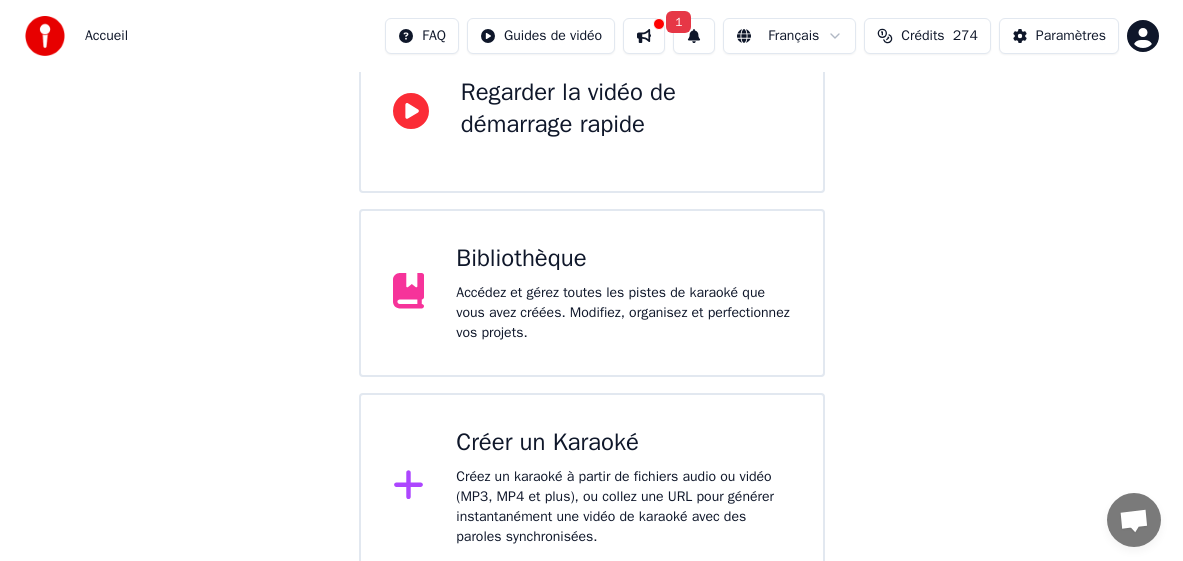scroll, scrollTop: 243, scrollLeft: 0, axis: vertical 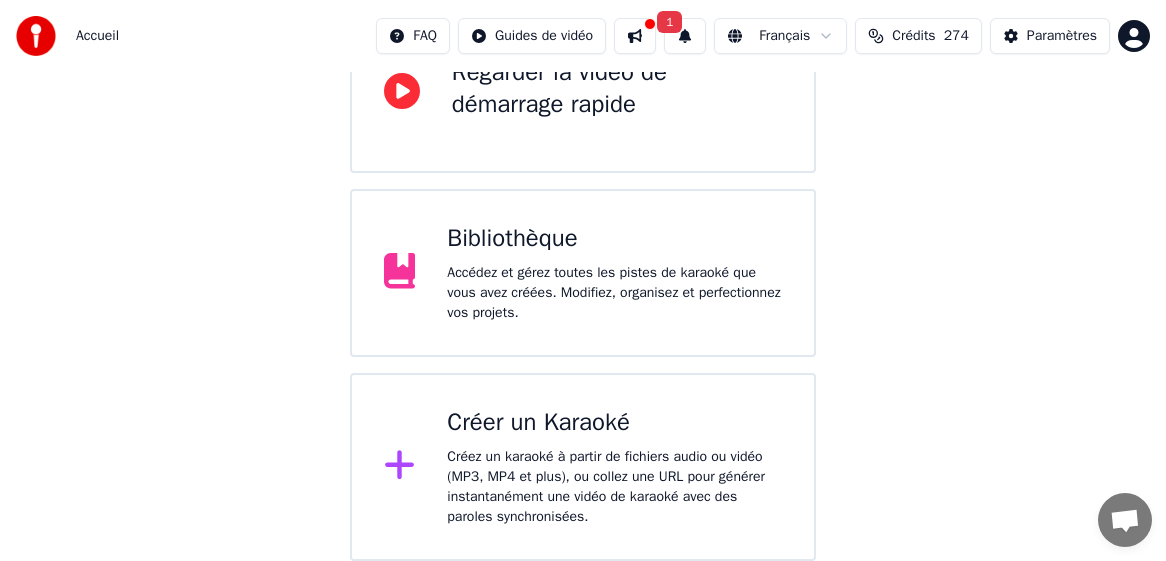 click on "Créer un Karaoké" at bounding box center [614, 423] 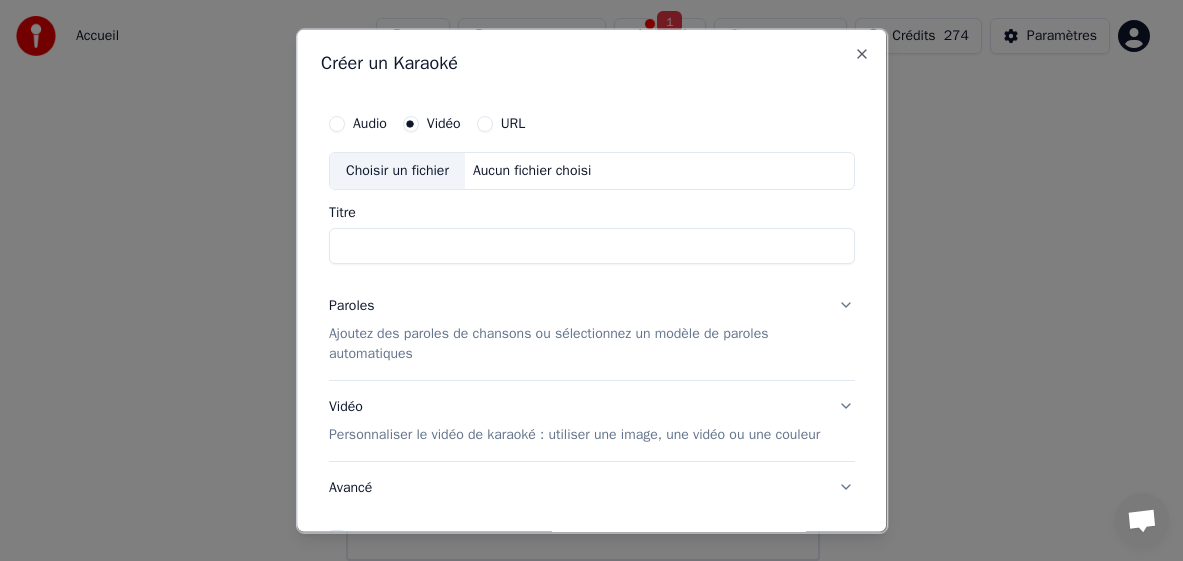 click on "Choisir un fichier" at bounding box center (397, 170) 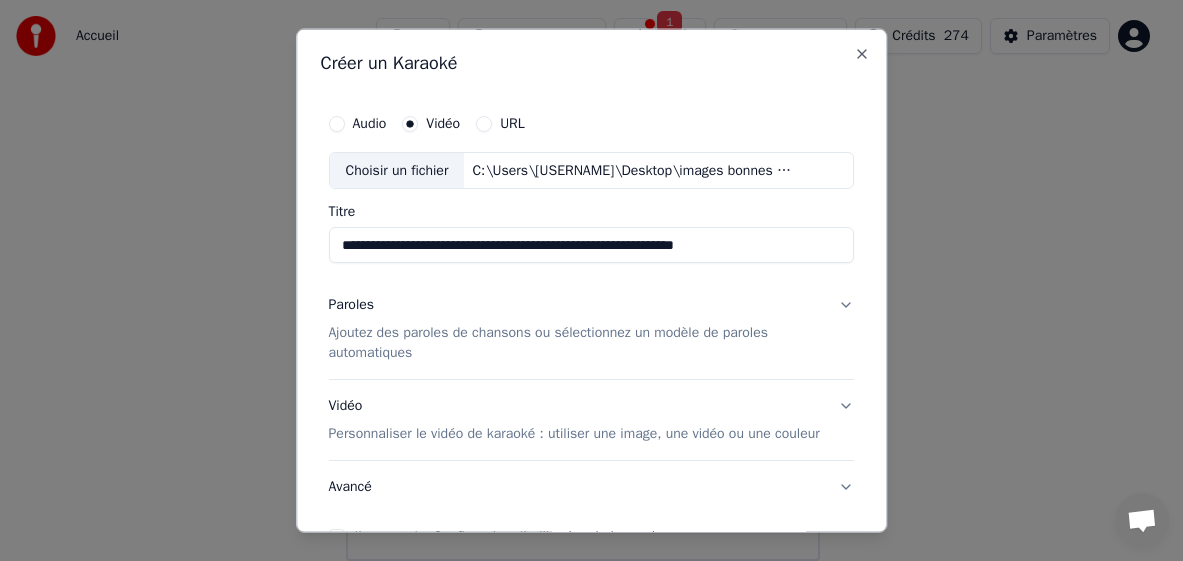 click on "**********" at bounding box center [592, 245] 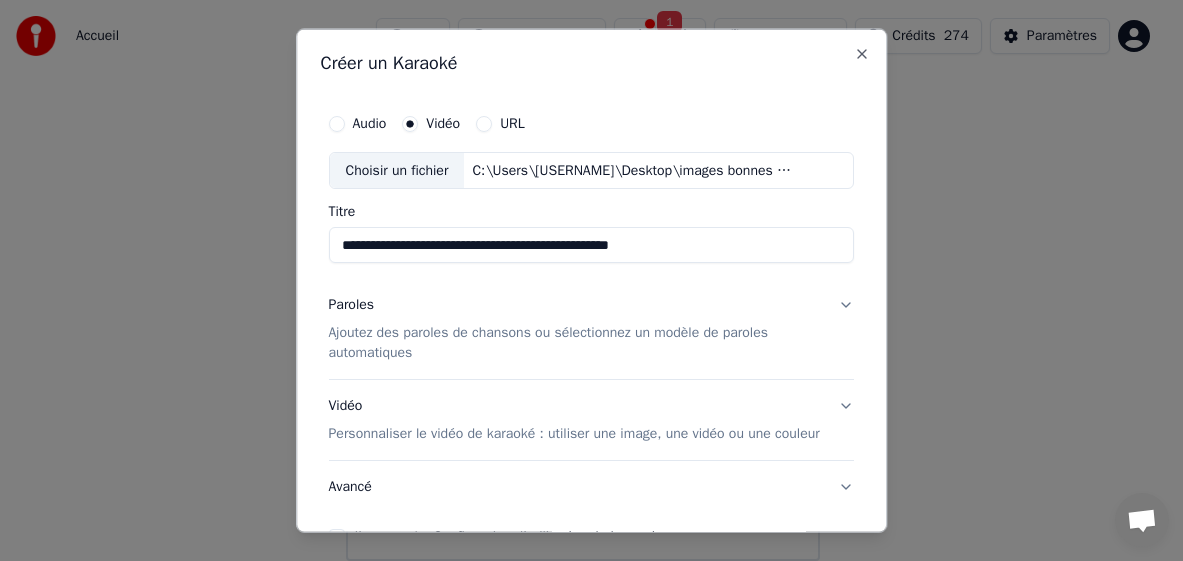 click on "**********" at bounding box center [592, 245] 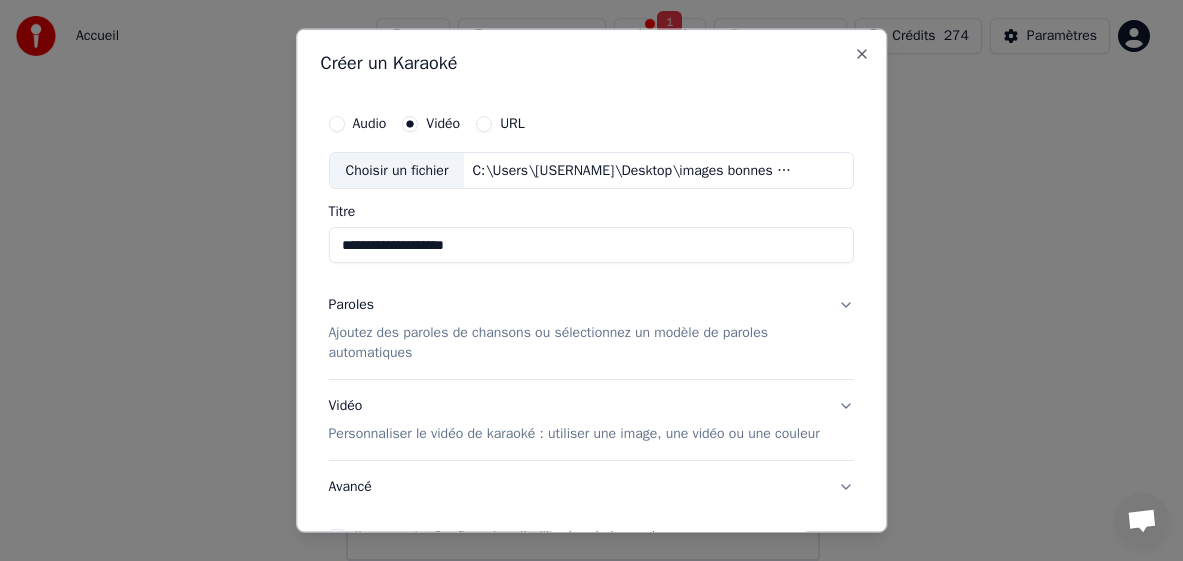 type on "**********" 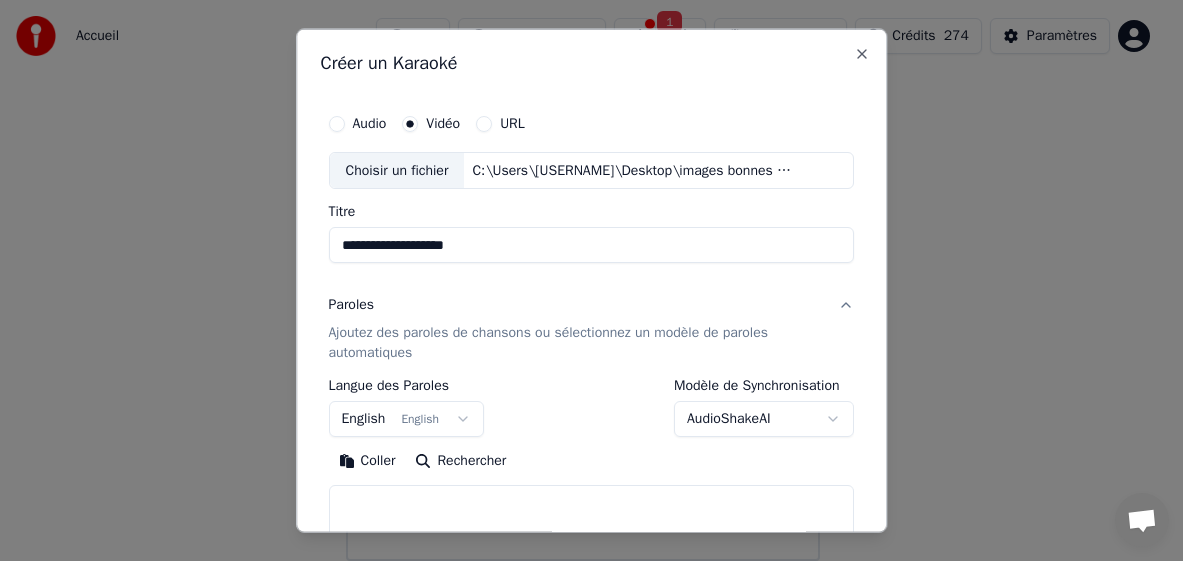 click on "English English" at bounding box center (407, 419) 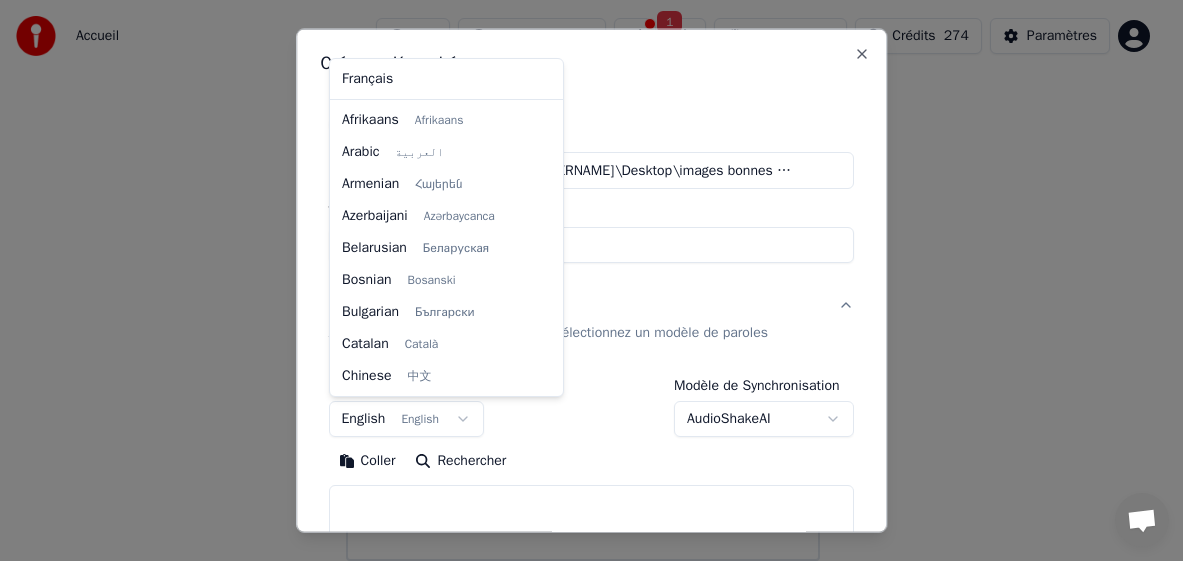 scroll, scrollTop: 160, scrollLeft: 0, axis: vertical 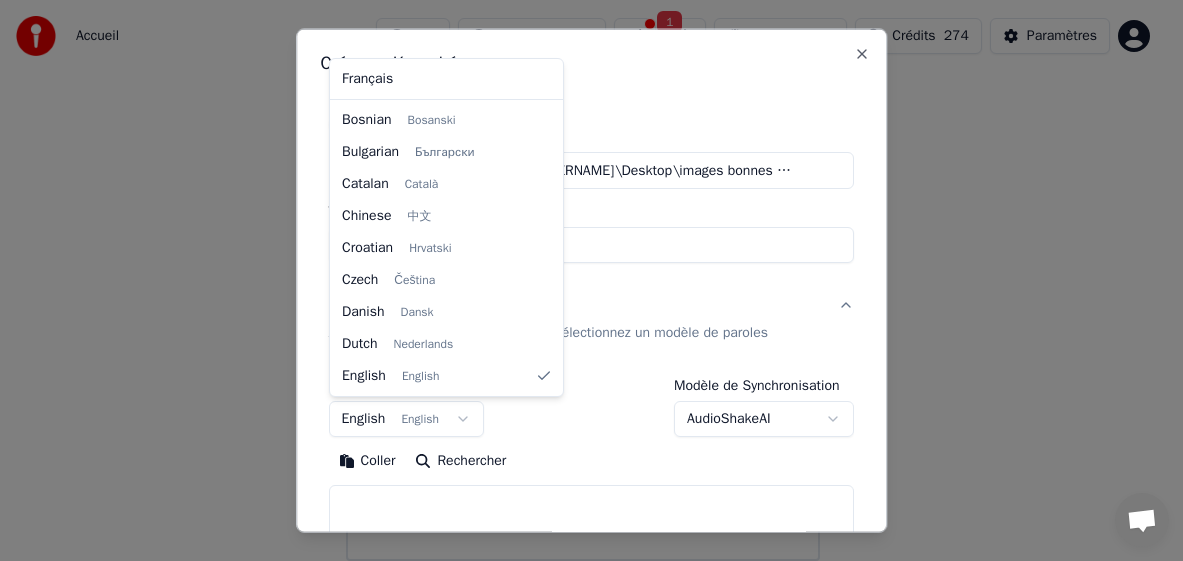 select on "**" 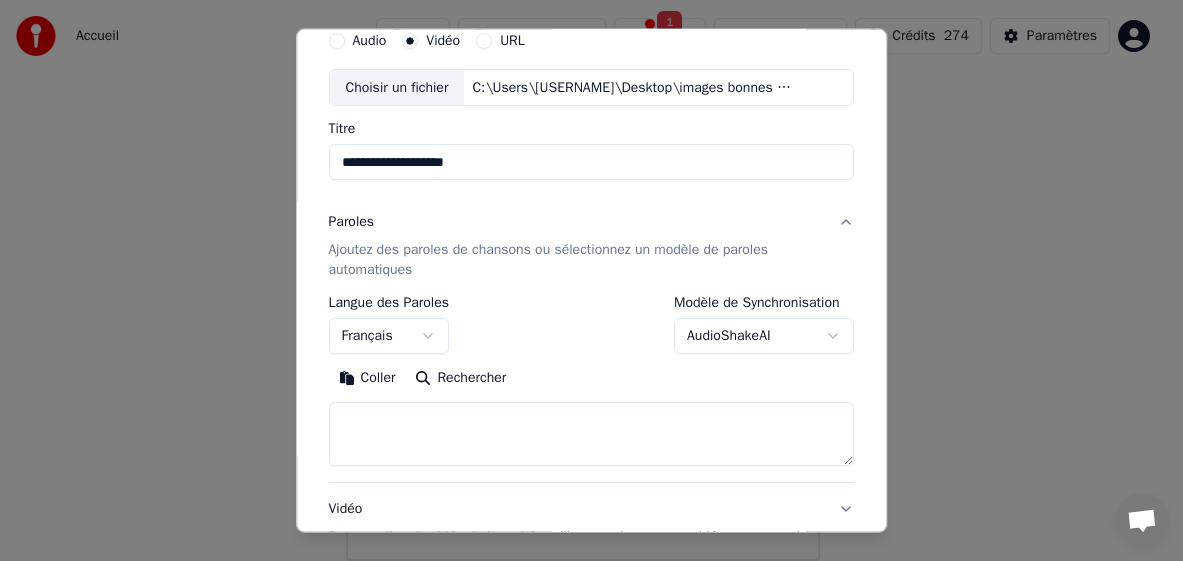 scroll, scrollTop: 200, scrollLeft: 0, axis: vertical 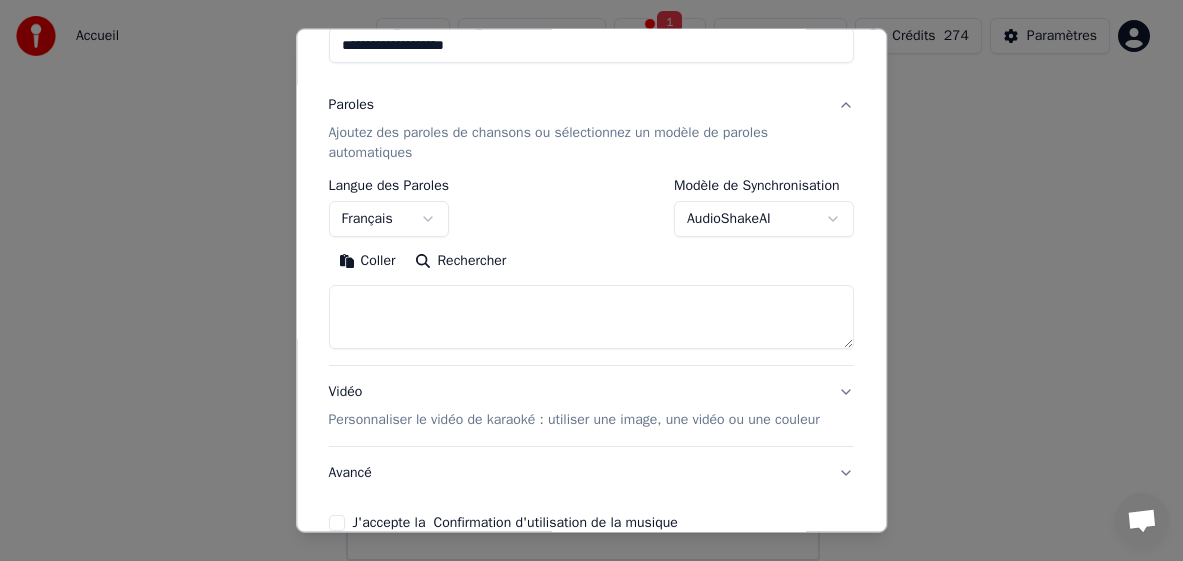 click on "Coller" at bounding box center (367, 261) 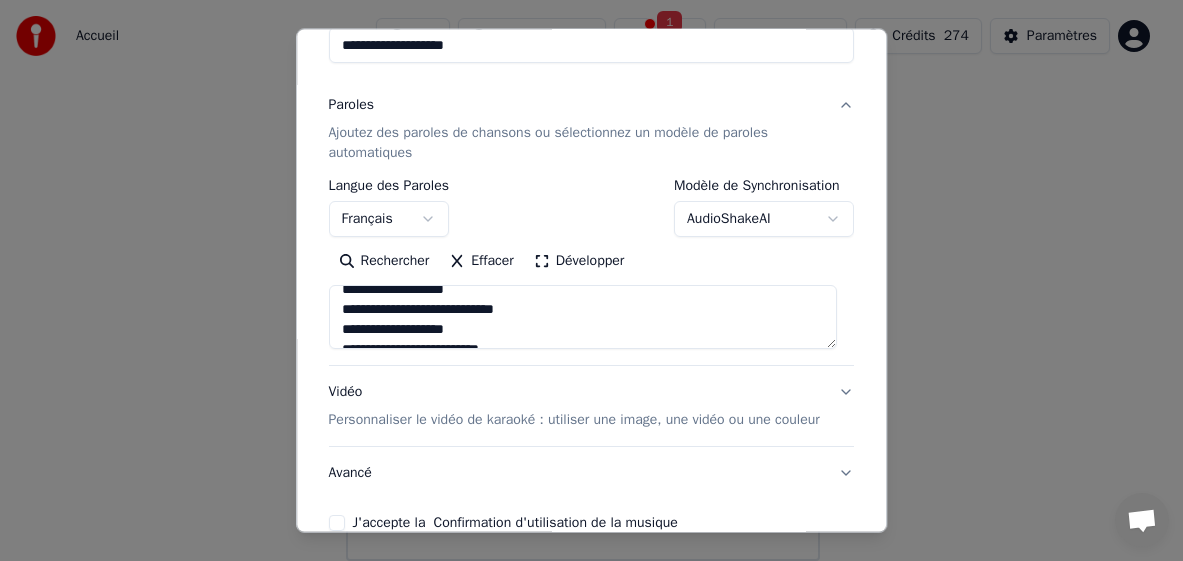 scroll, scrollTop: 200, scrollLeft: 0, axis: vertical 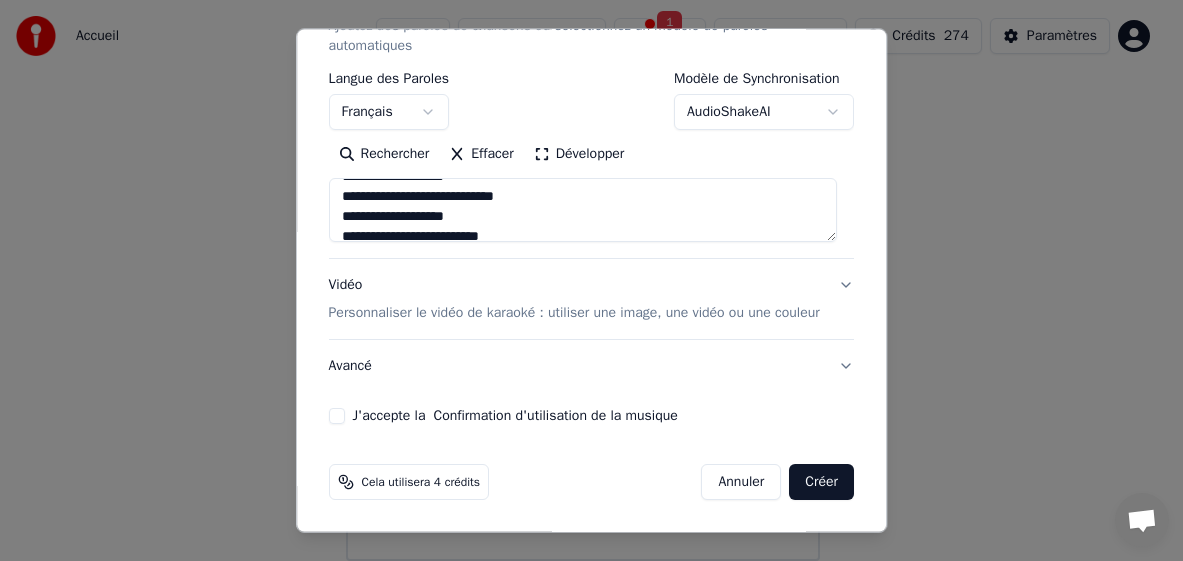 click on "J'accepte la   Confirmation d'utilisation de la musique" at bounding box center (337, 416) 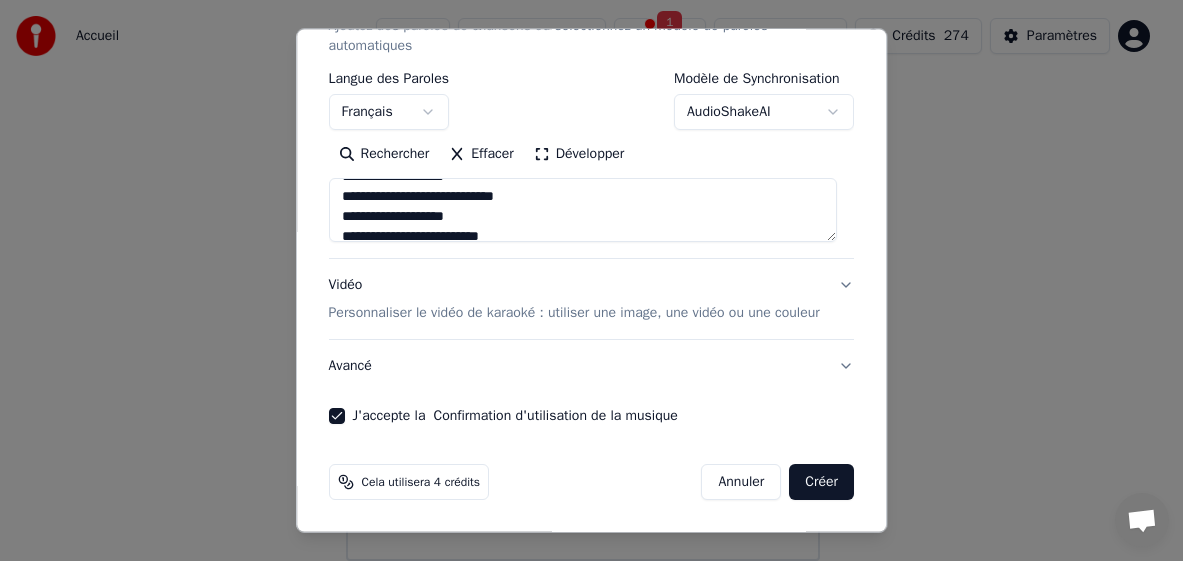 click on "Créer" at bounding box center (822, 482) 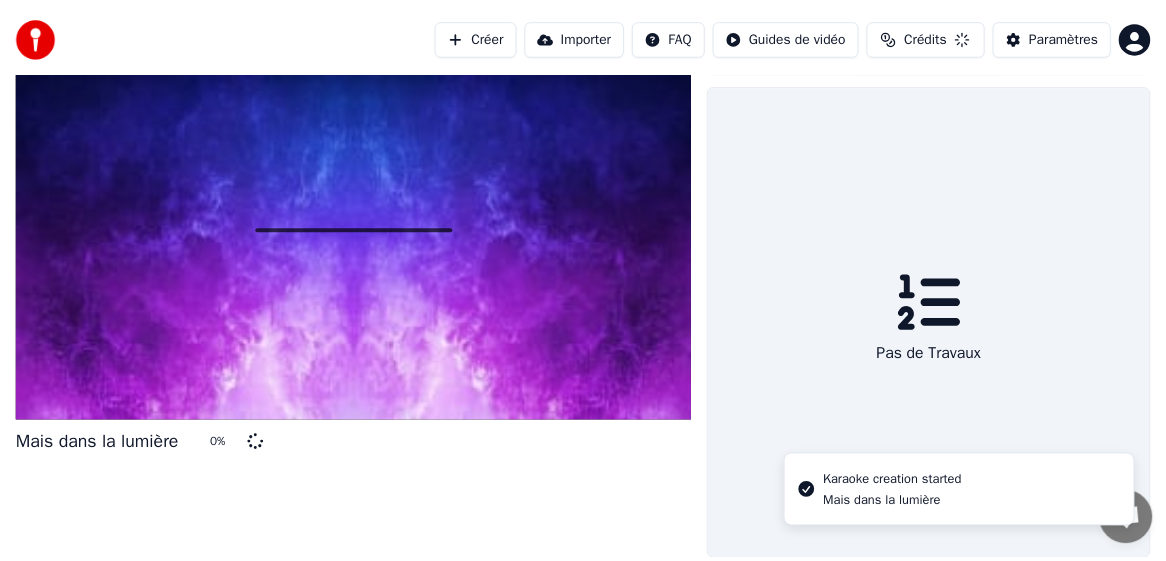 scroll, scrollTop: 36, scrollLeft: 0, axis: vertical 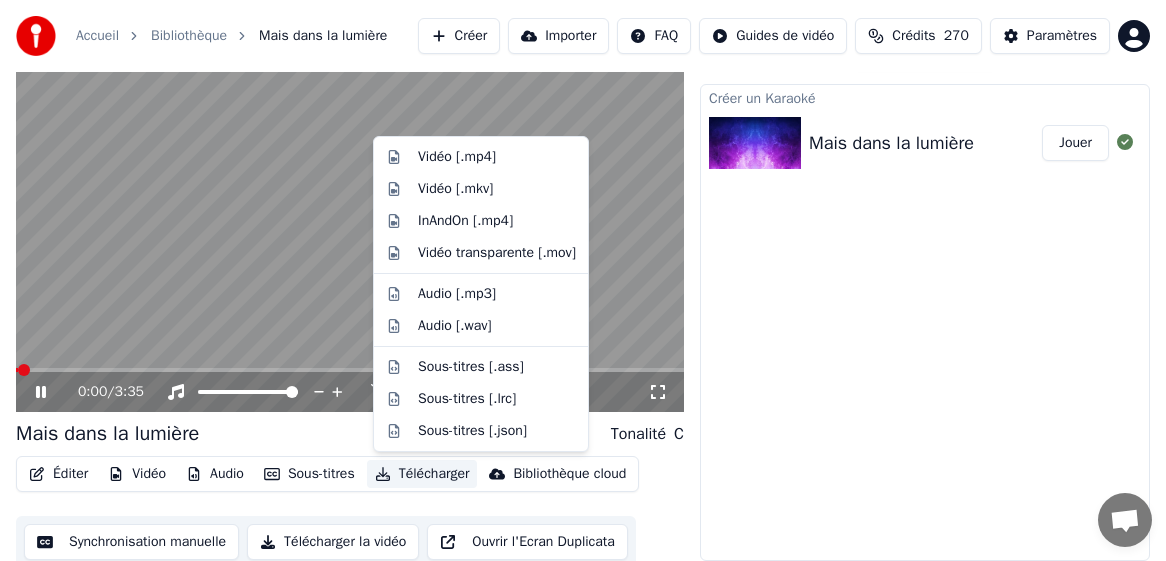 click on "Télécharger" at bounding box center (422, 474) 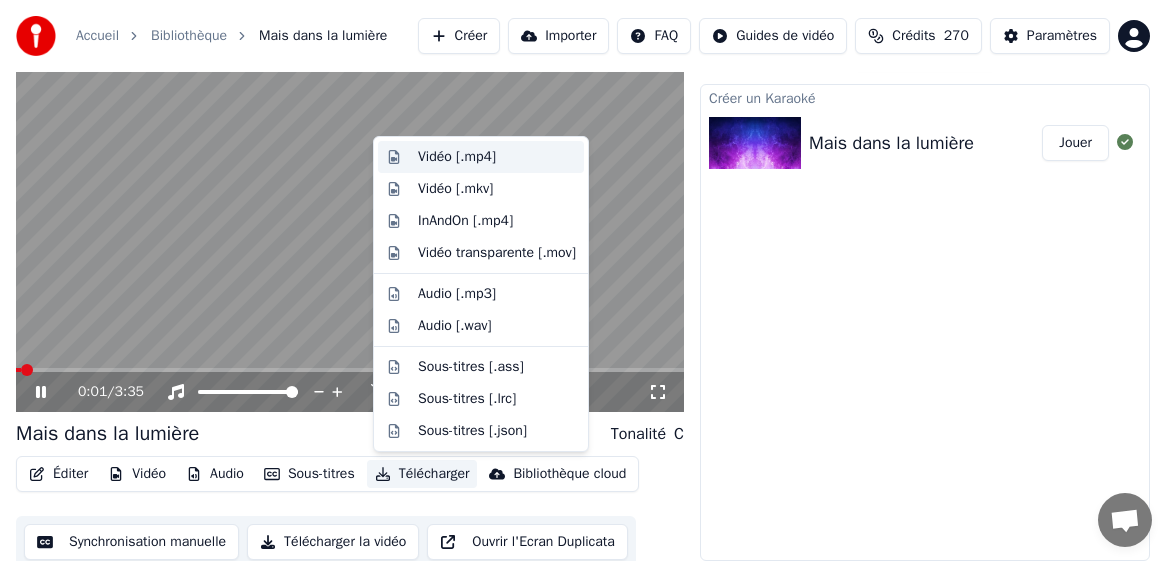click on "Vidéo [.mp4]" at bounding box center (497, 157) 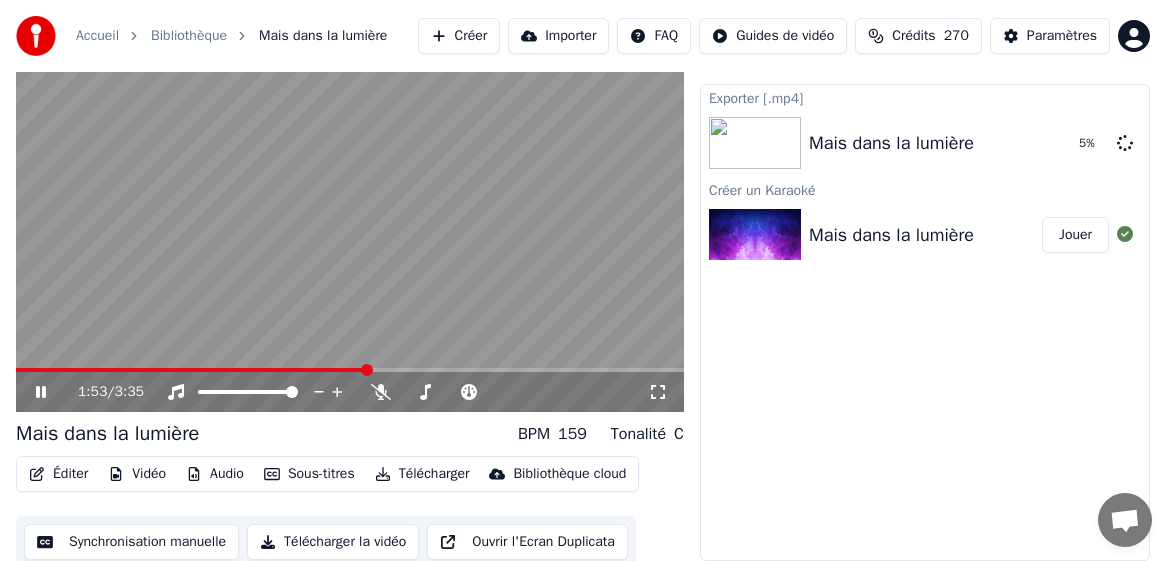 click at bounding box center [350, 370] 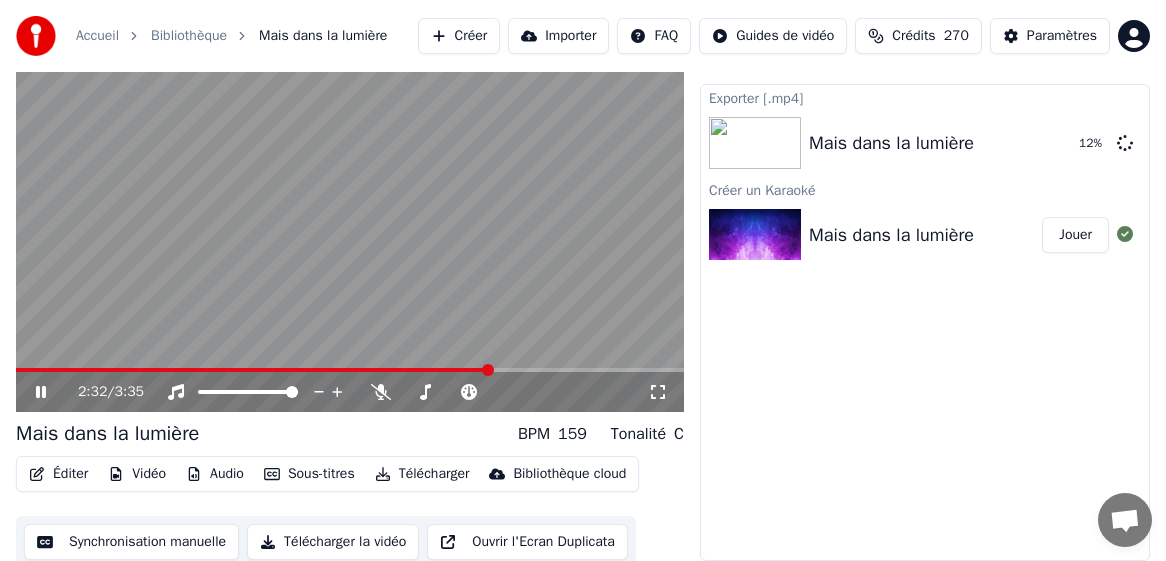 click 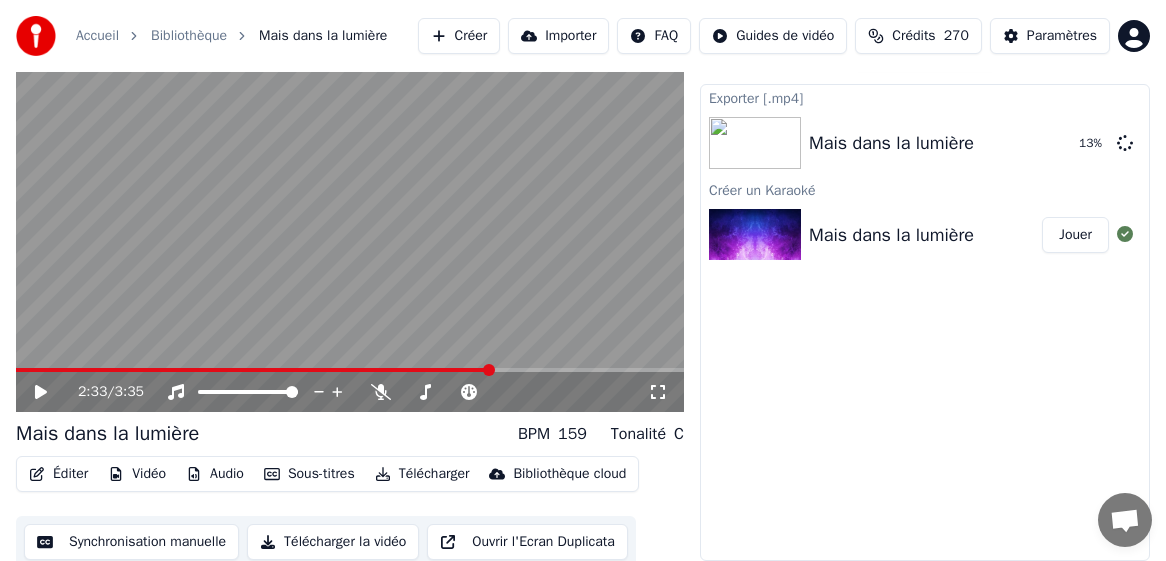 click 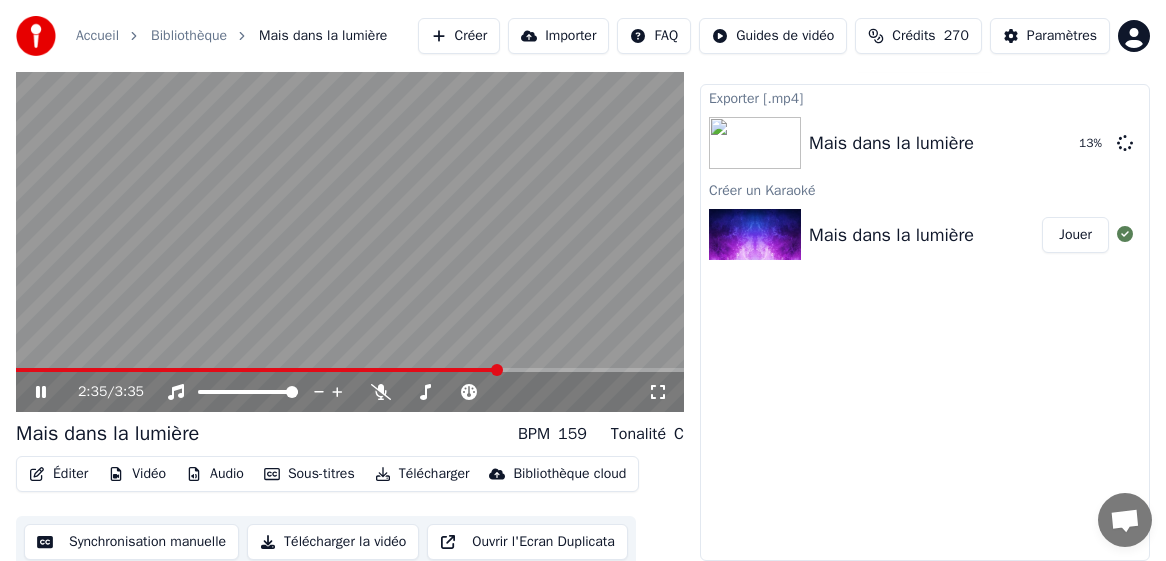 click 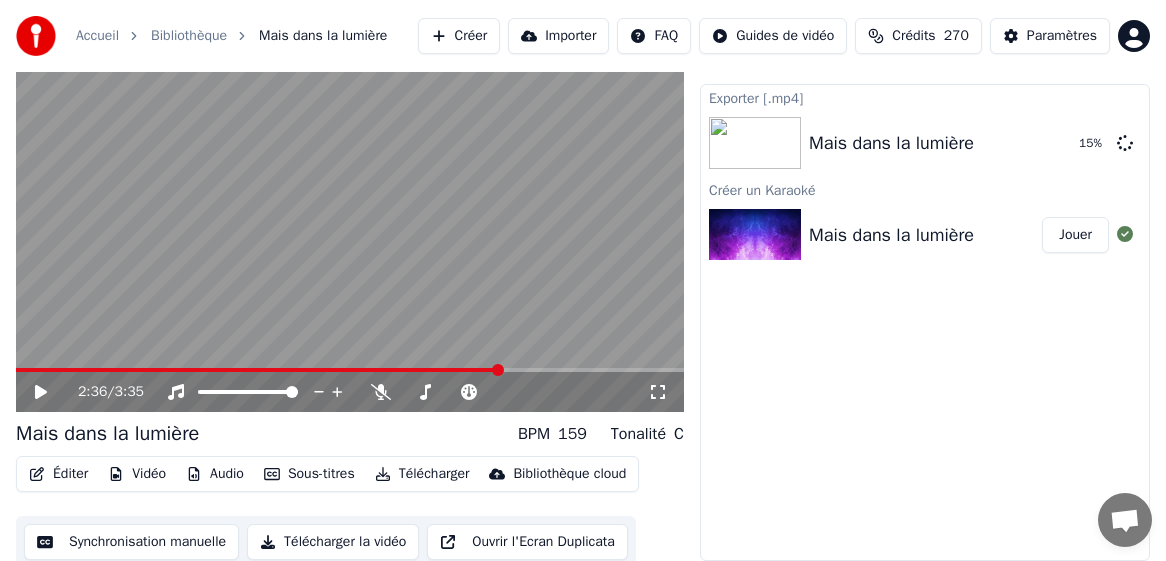 click at bounding box center (350, 370) 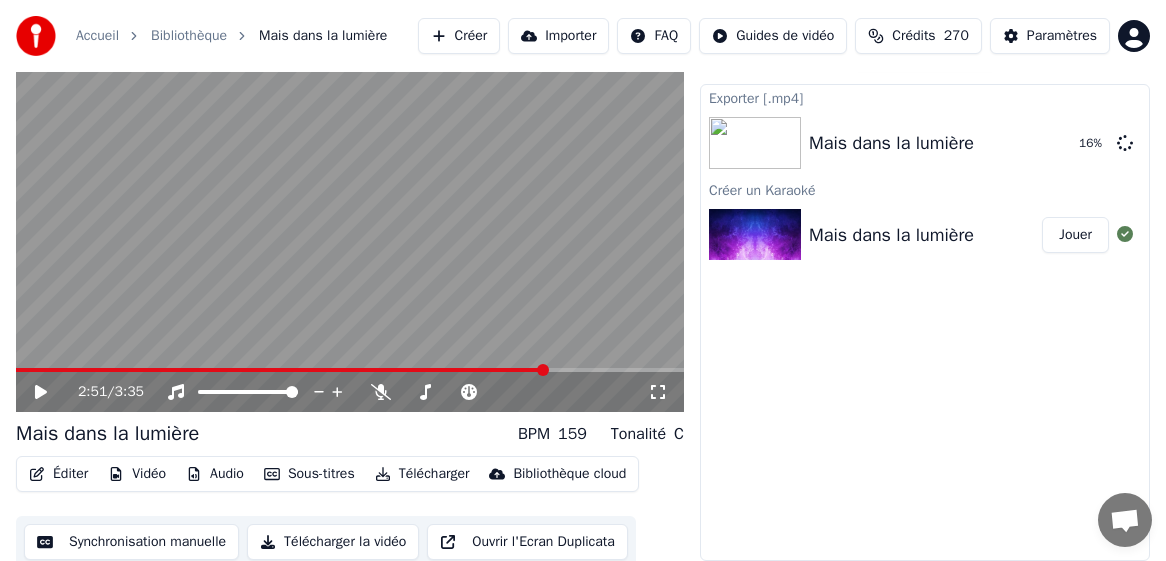 click 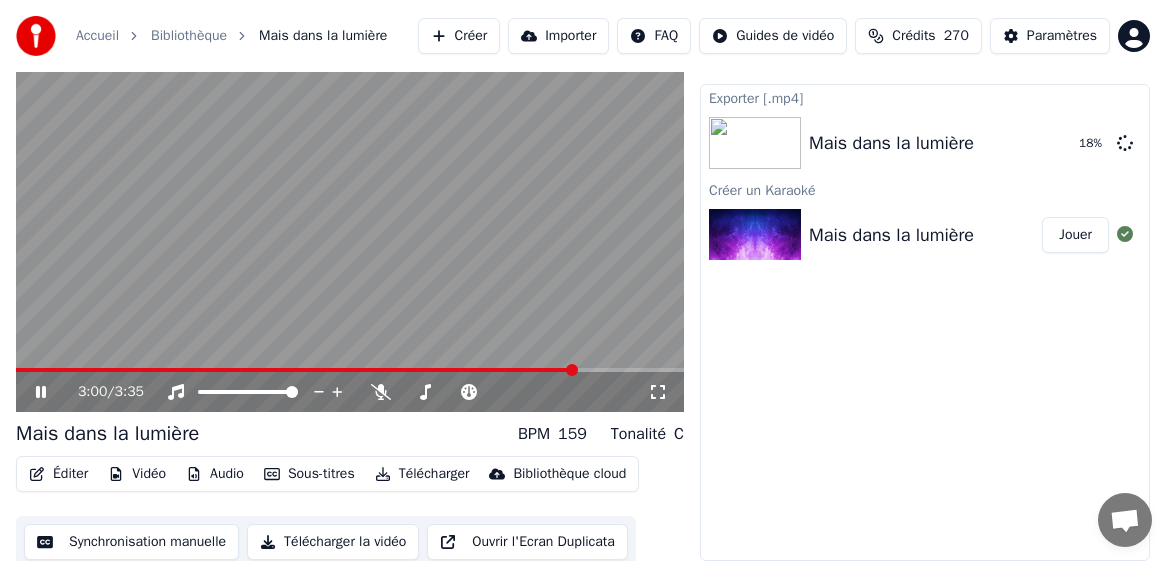 click at bounding box center [296, 370] 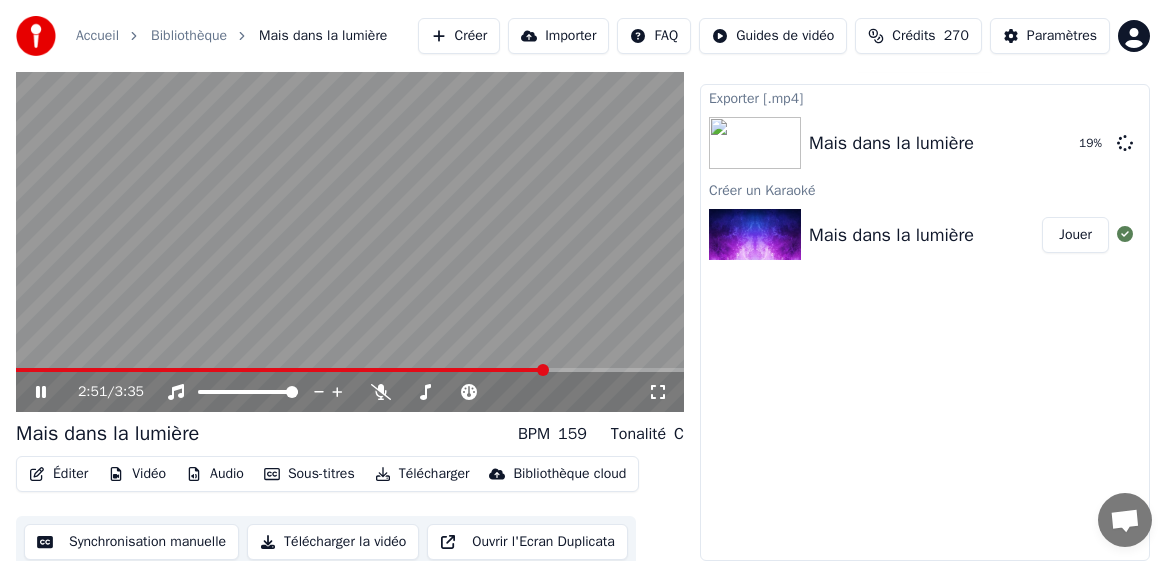 click at bounding box center (350, 224) 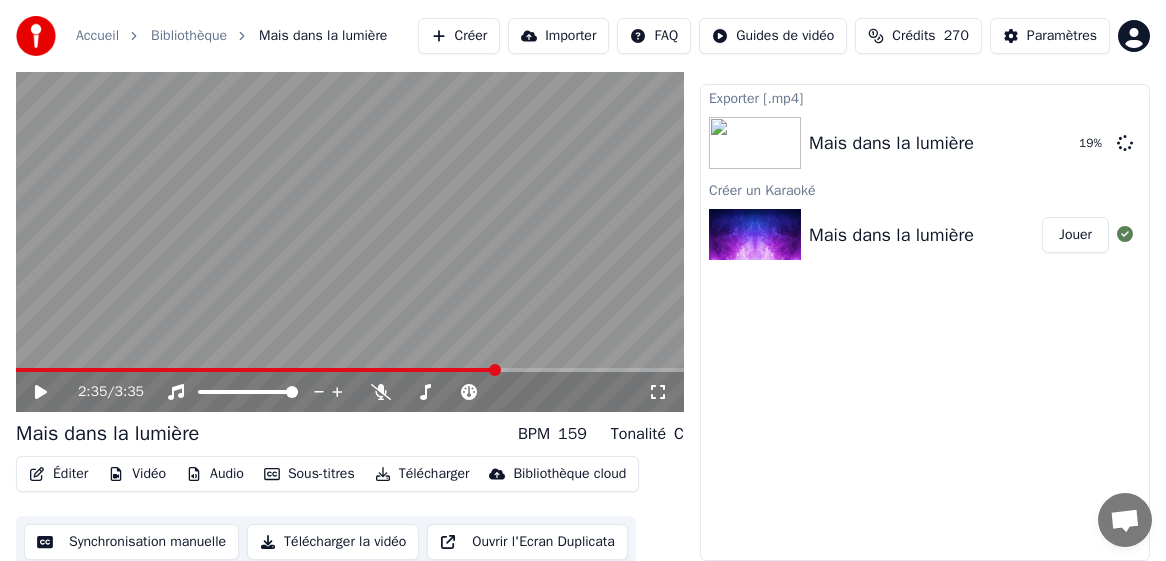 click at bounding box center [256, 370] 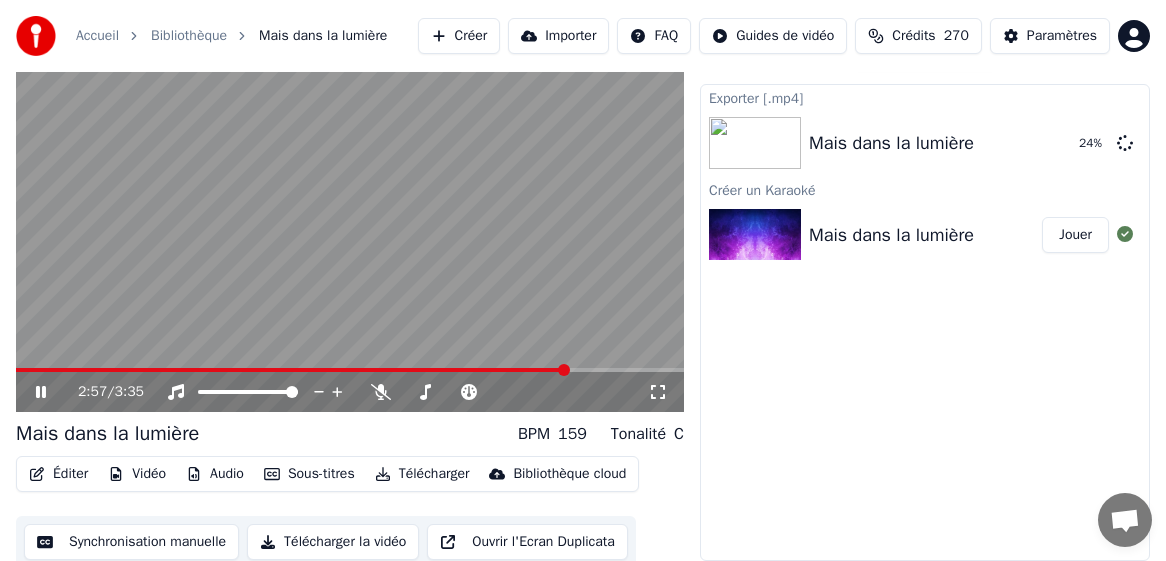 click on "2:57  /  3:35" at bounding box center [350, 392] 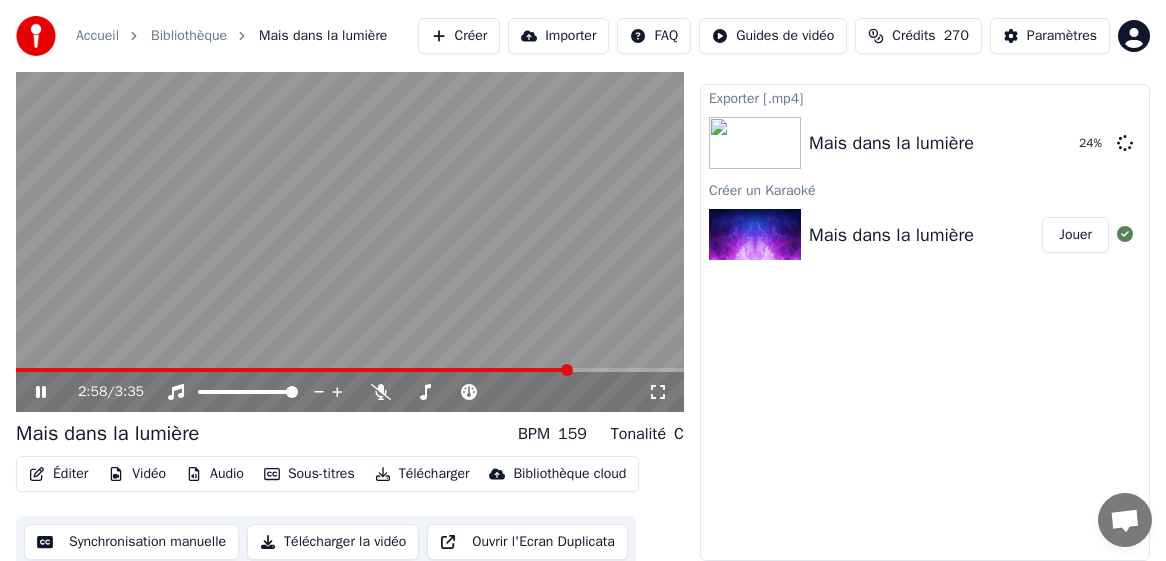 click 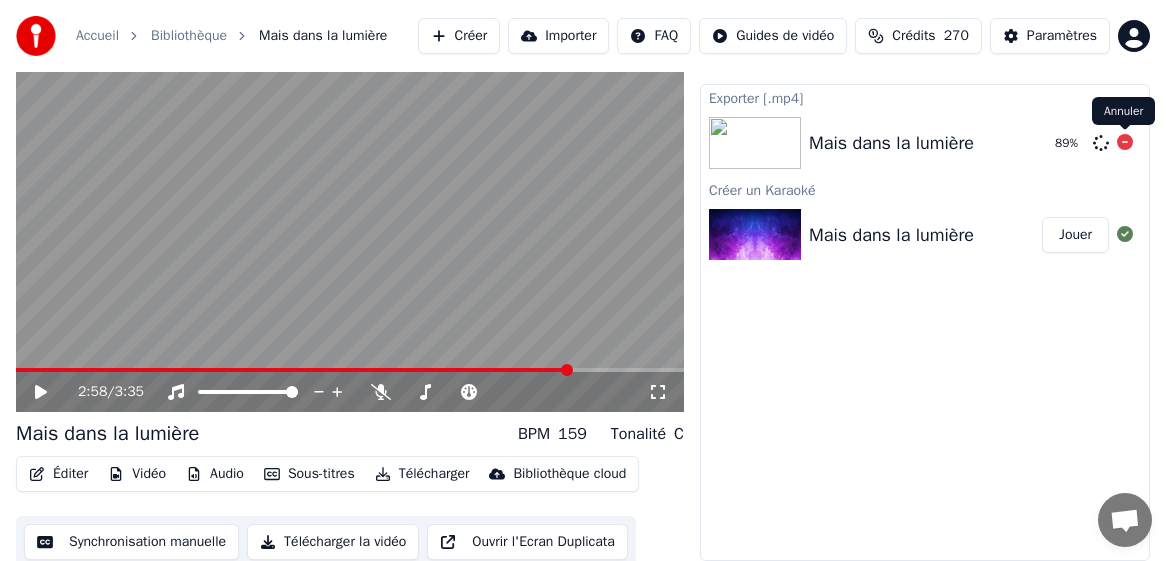 click 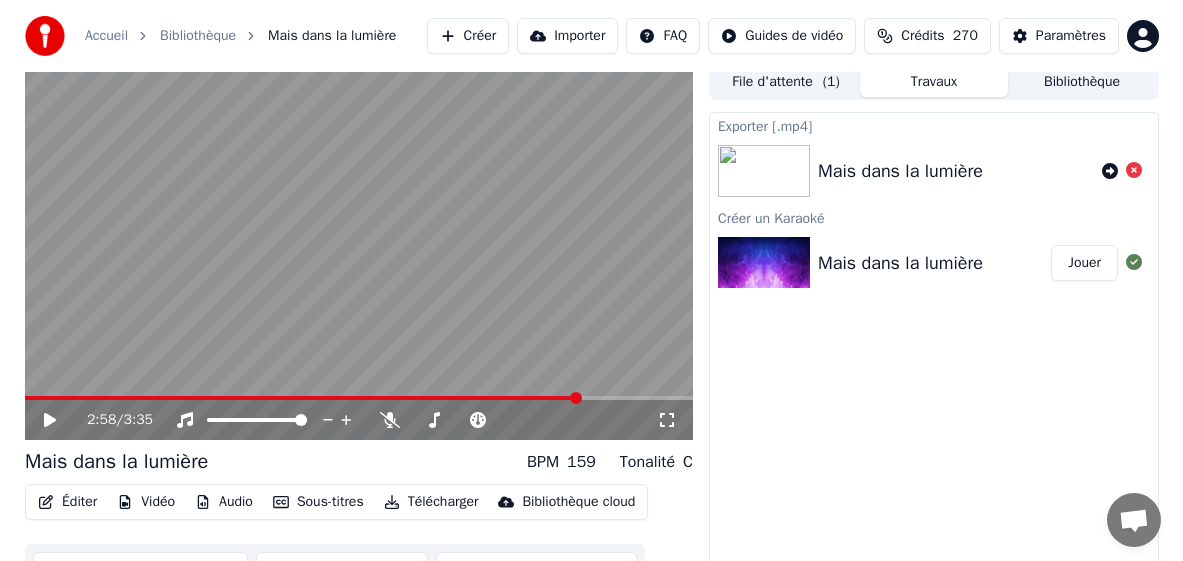 scroll, scrollTop: 0, scrollLeft: 0, axis: both 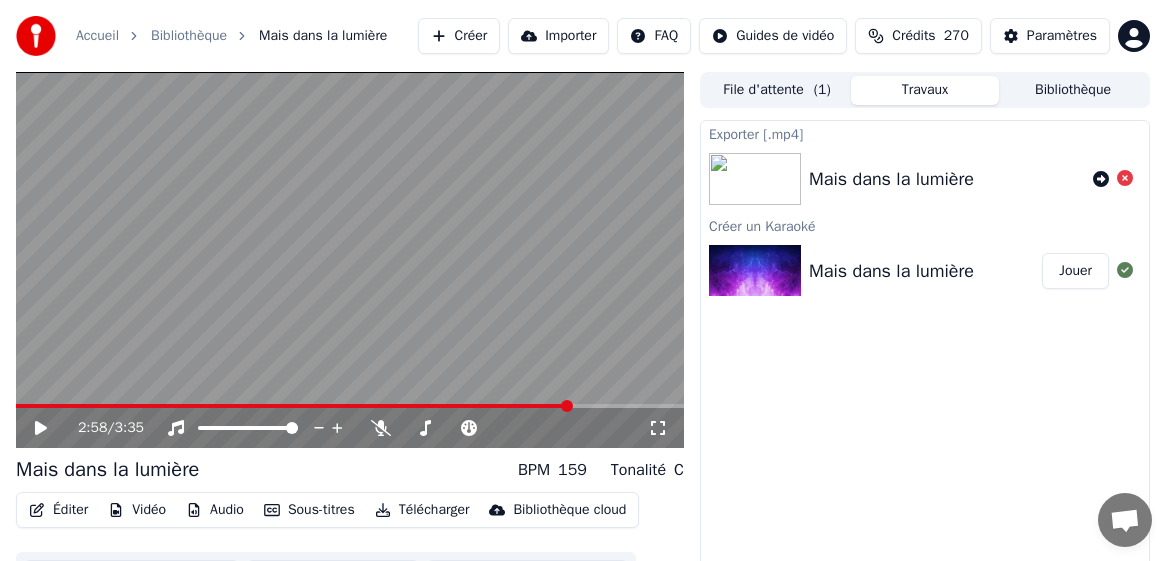click on "Bibliothèque" at bounding box center (1073, 90) 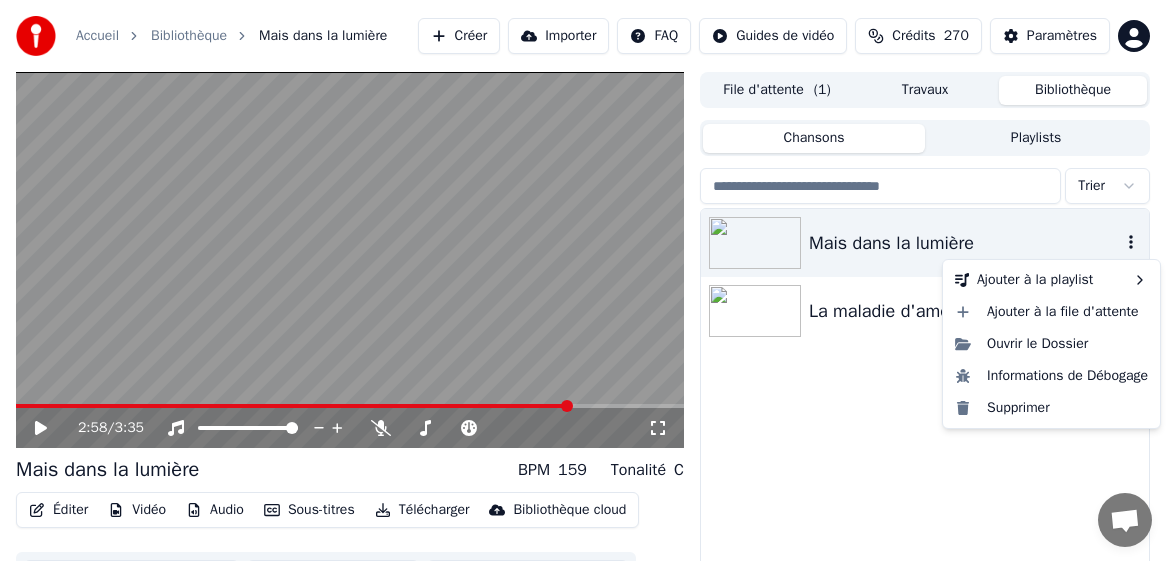 click 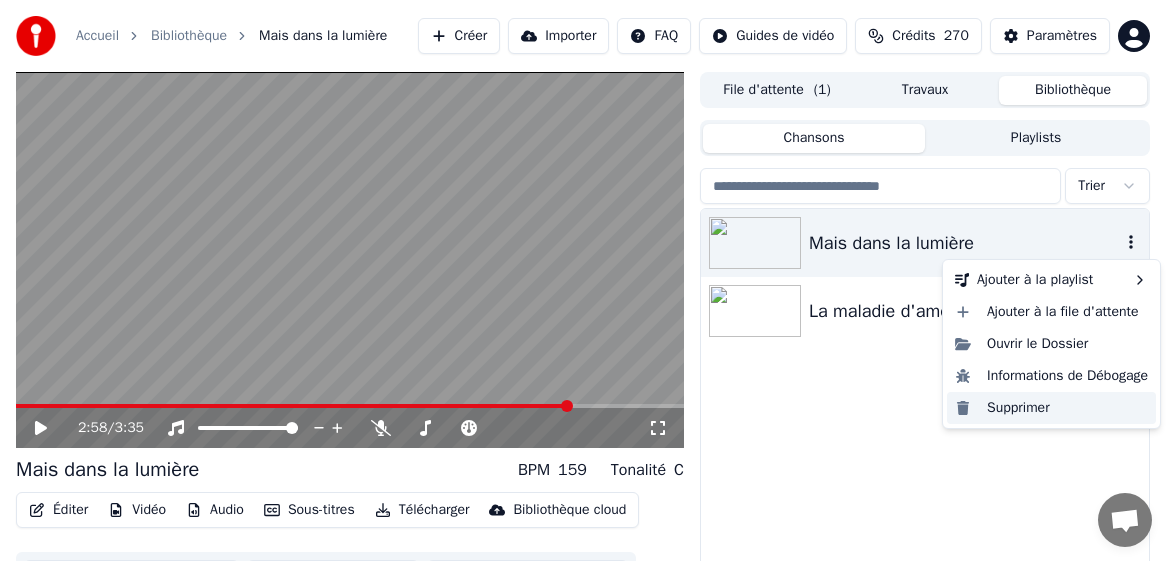 click on "Supprimer" at bounding box center (1051, 408) 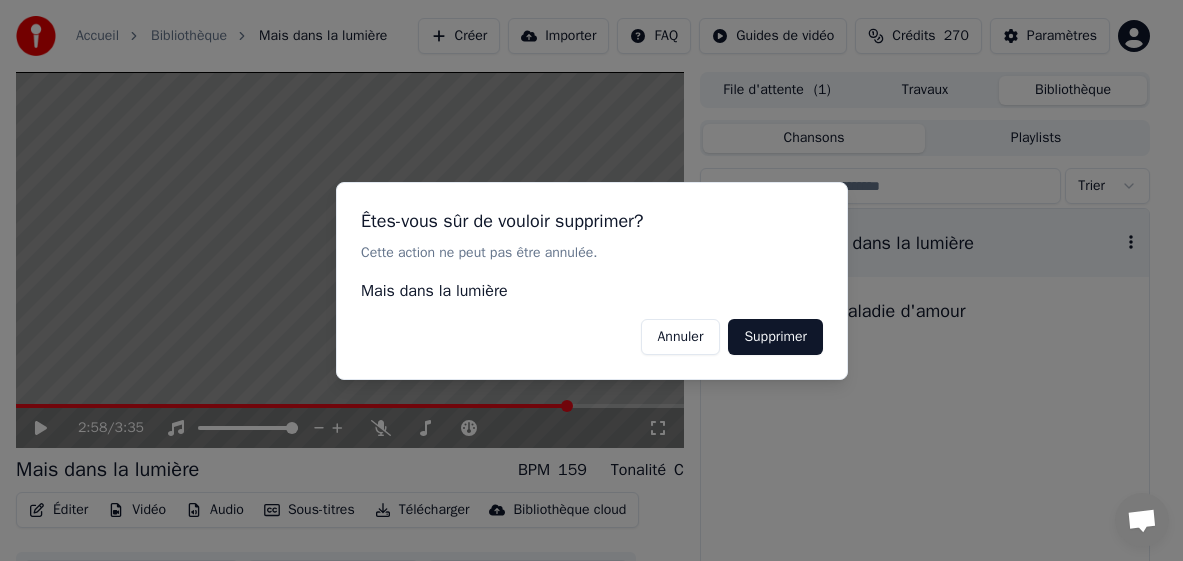 click on "Supprimer" at bounding box center (775, 336) 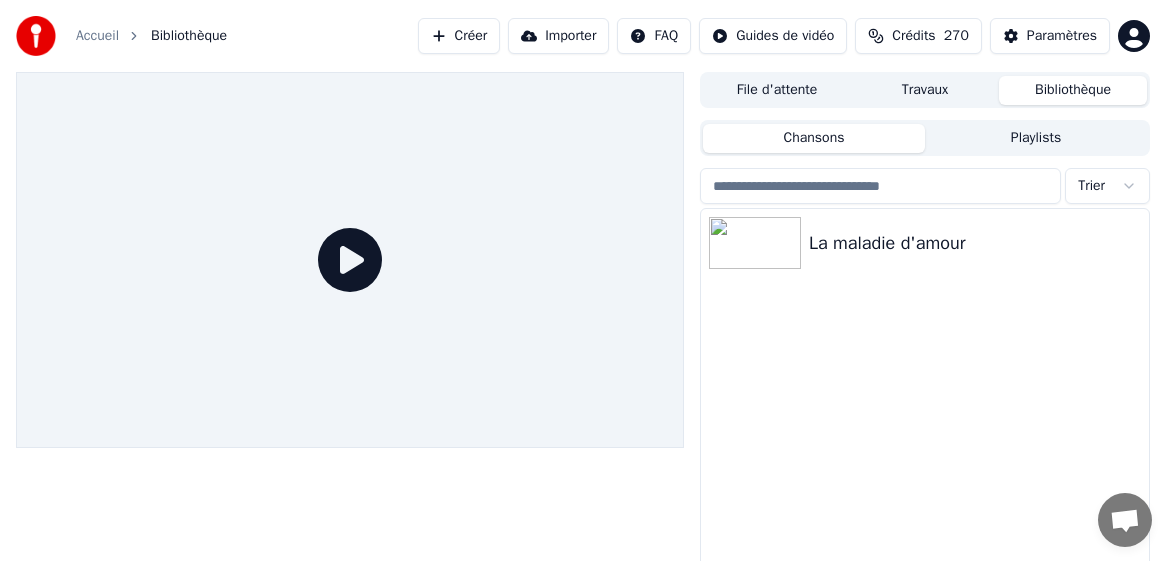 click on "Créer" at bounding box center (459, 36) 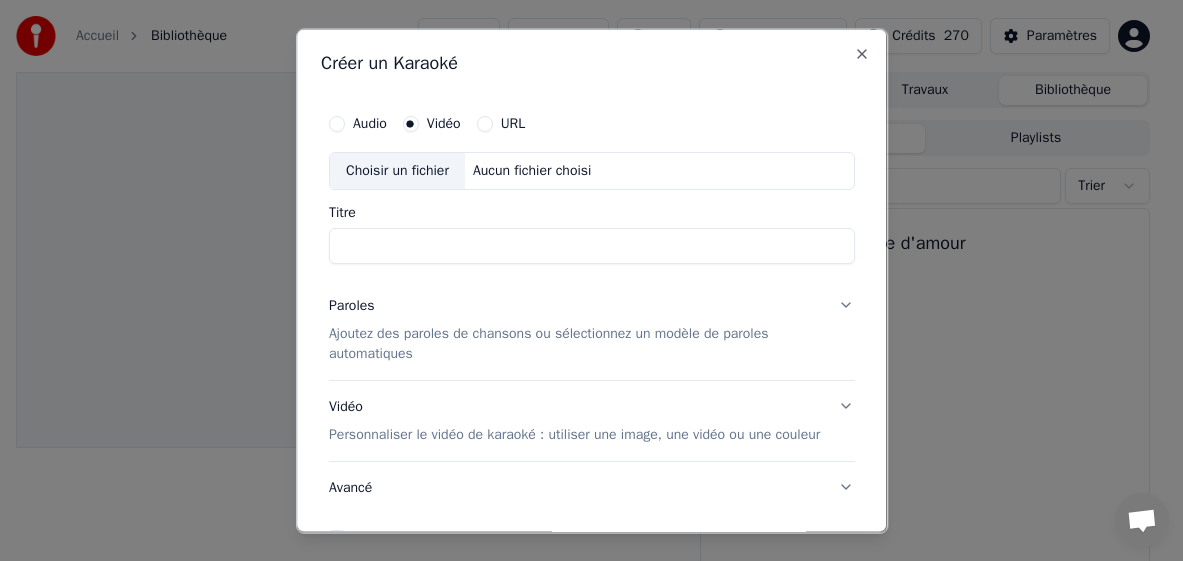 click on "Choisir un fichier" at bounding box center (397, 170) 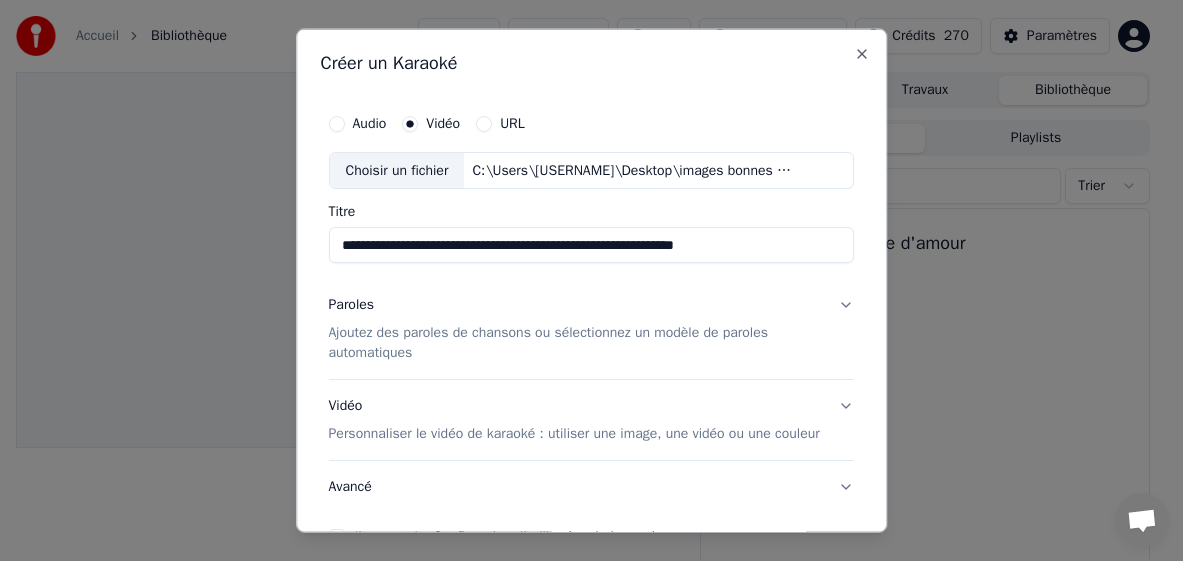 click on "**********" at bounding box center (592, 245) 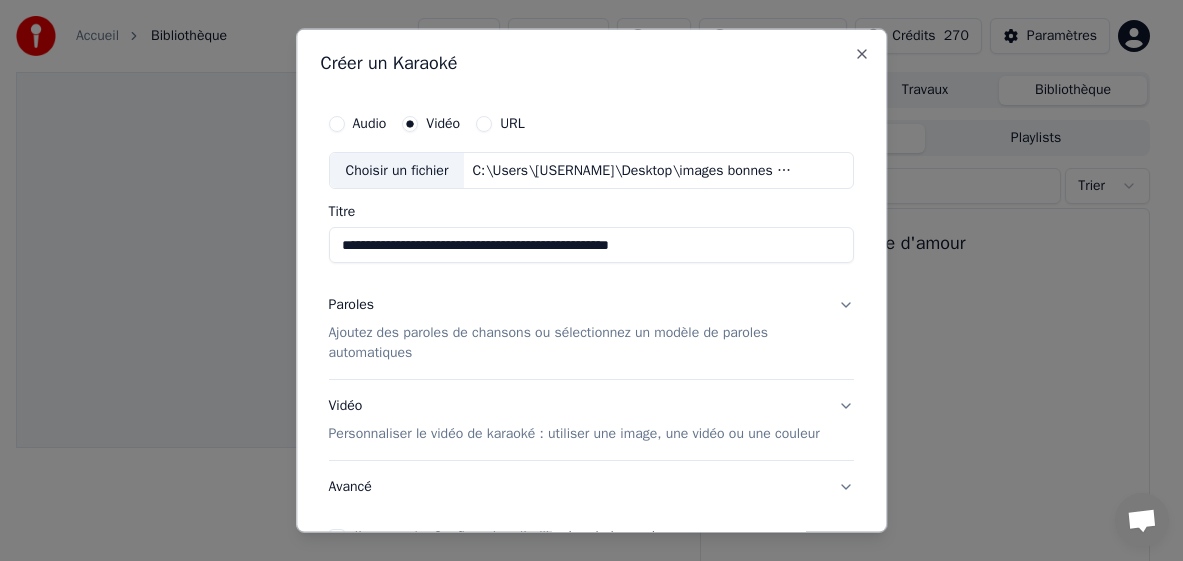 click on "**********" at bounding box center [592, 245] 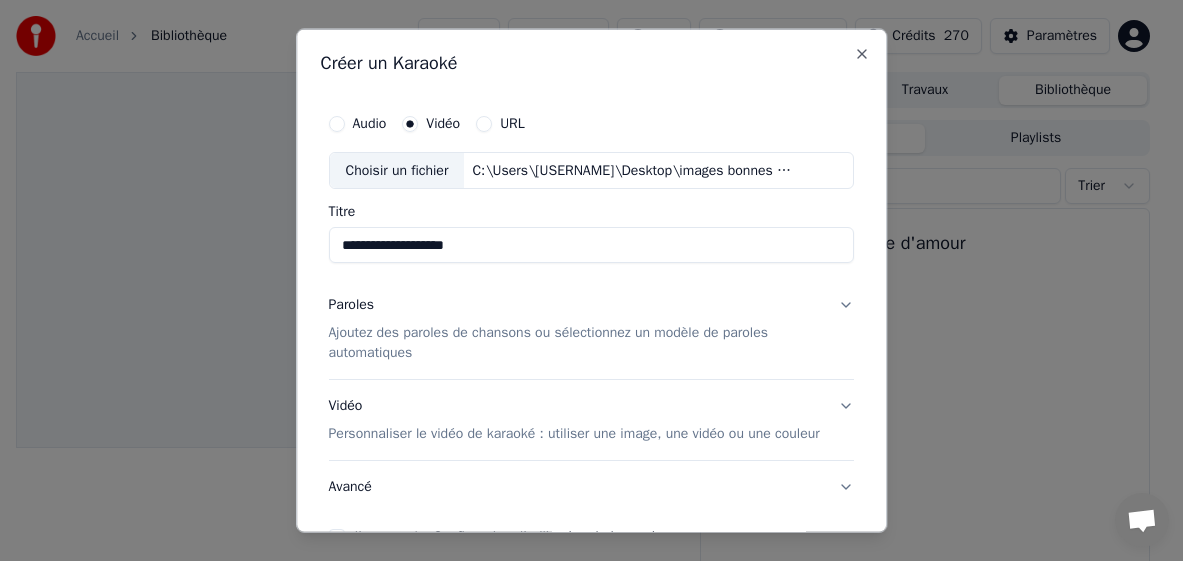 type on "**********" 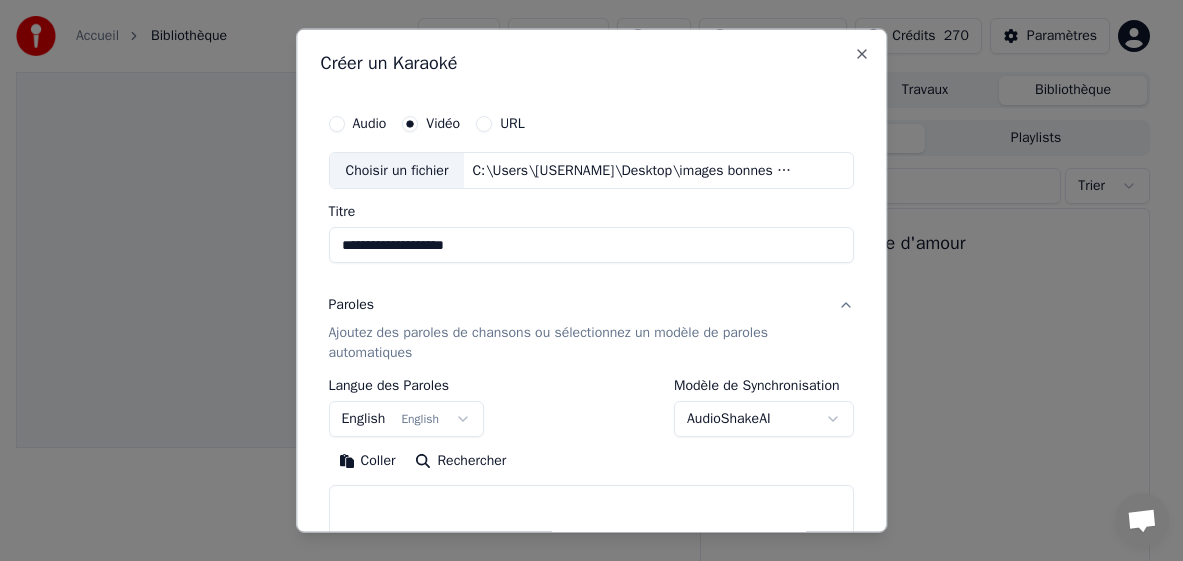click on "**********" at bounding box center [583, 280] 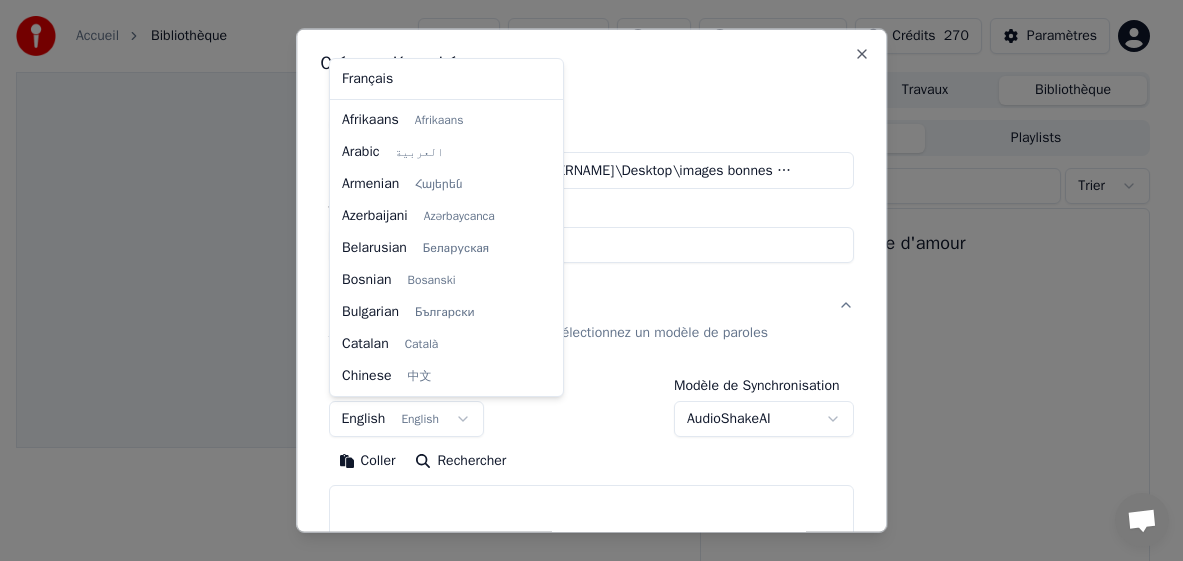 scroll, scrollTop: 160, scrollLeft: 0, axis: vertical 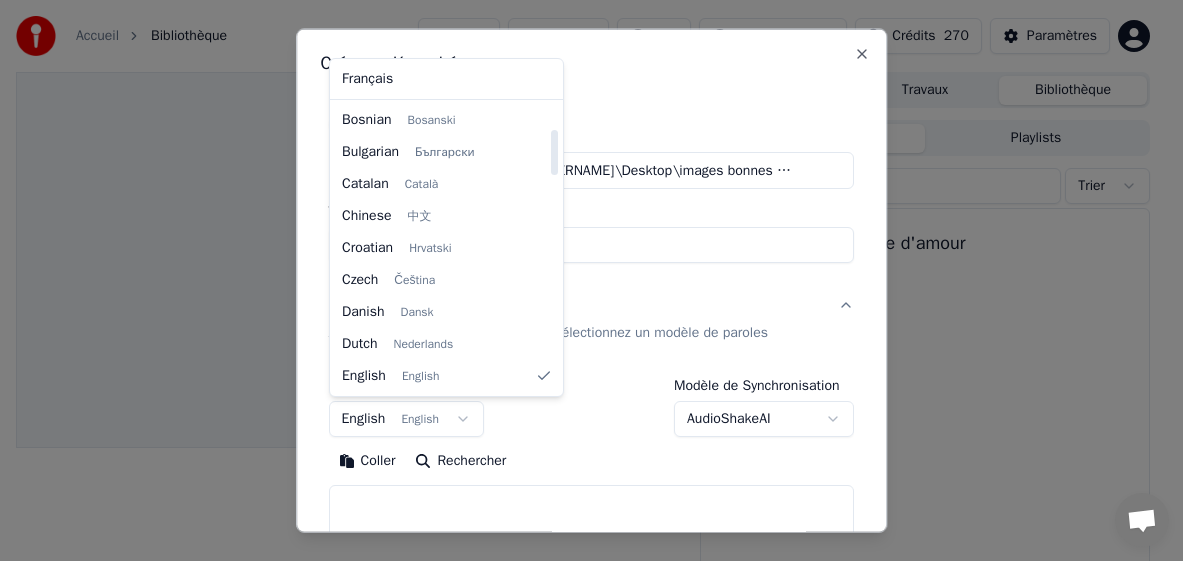 select on "**" 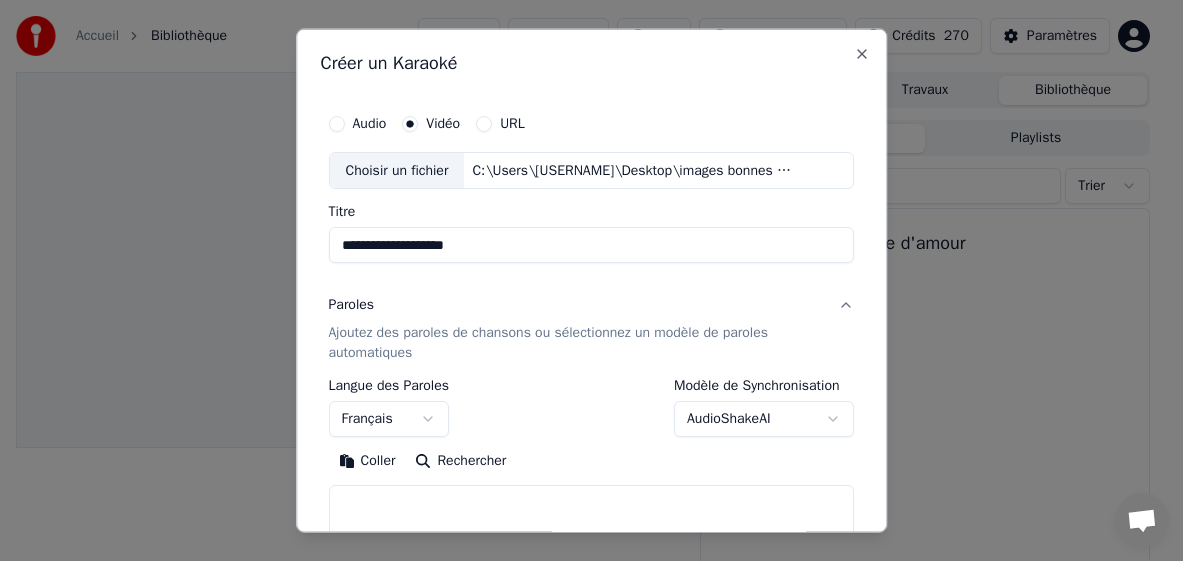 drag, startPoint x: 390, startPoint y: 462, endPoint x: 435, endPoint y: 460, distance: 45.044422 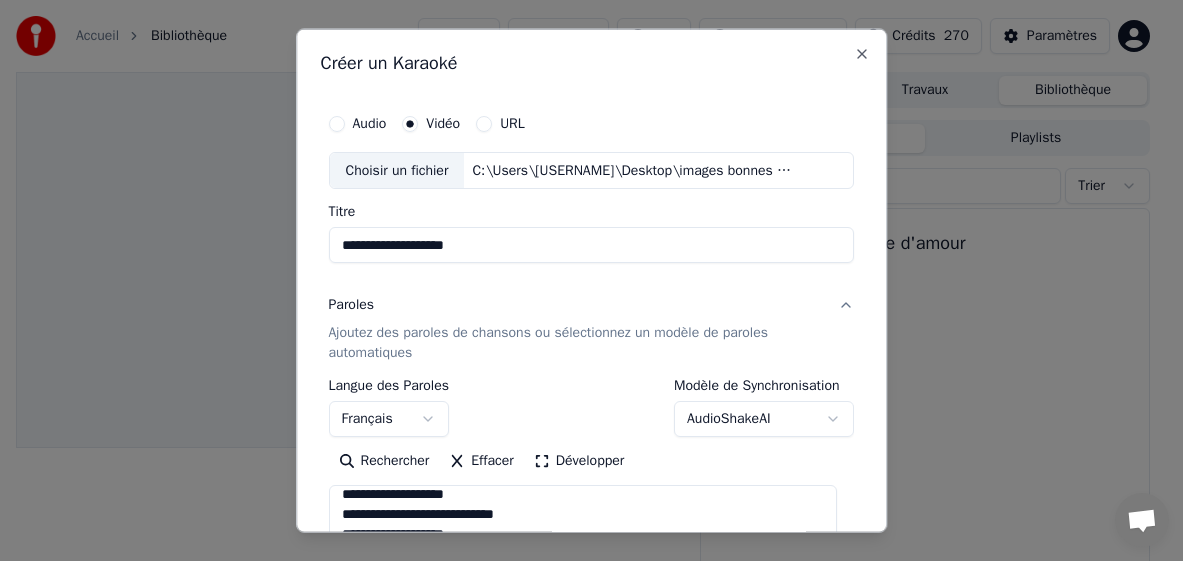 scroll, scrollTop: 913, scrollLeft: 0, axis: vertical 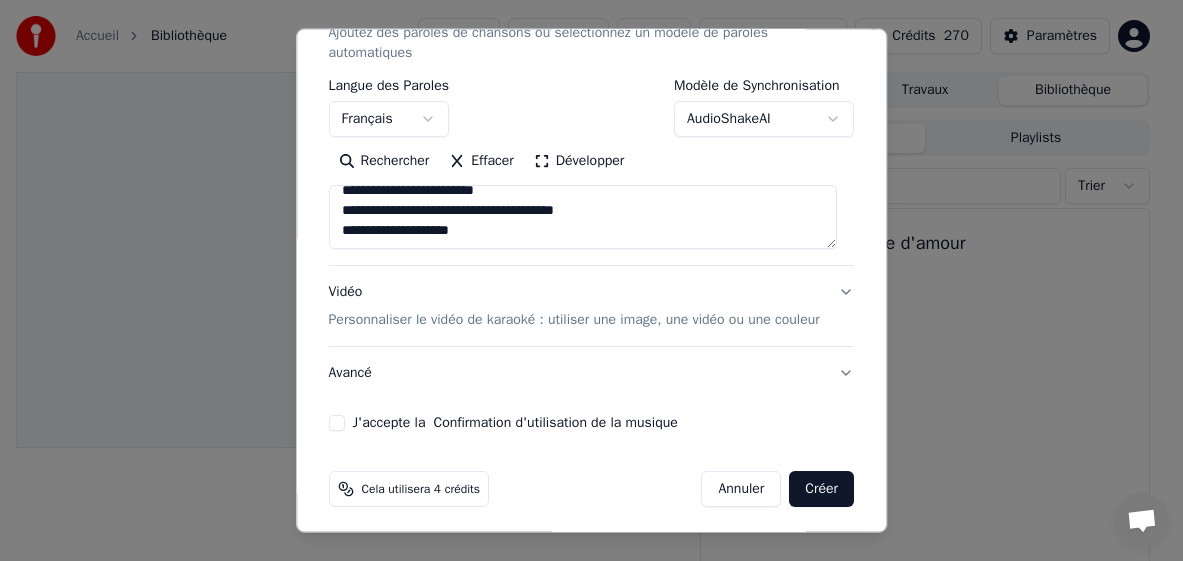 click on "J'accepte la   Confirmation d'utilisation de la musique" at bounding box center (337, 423) 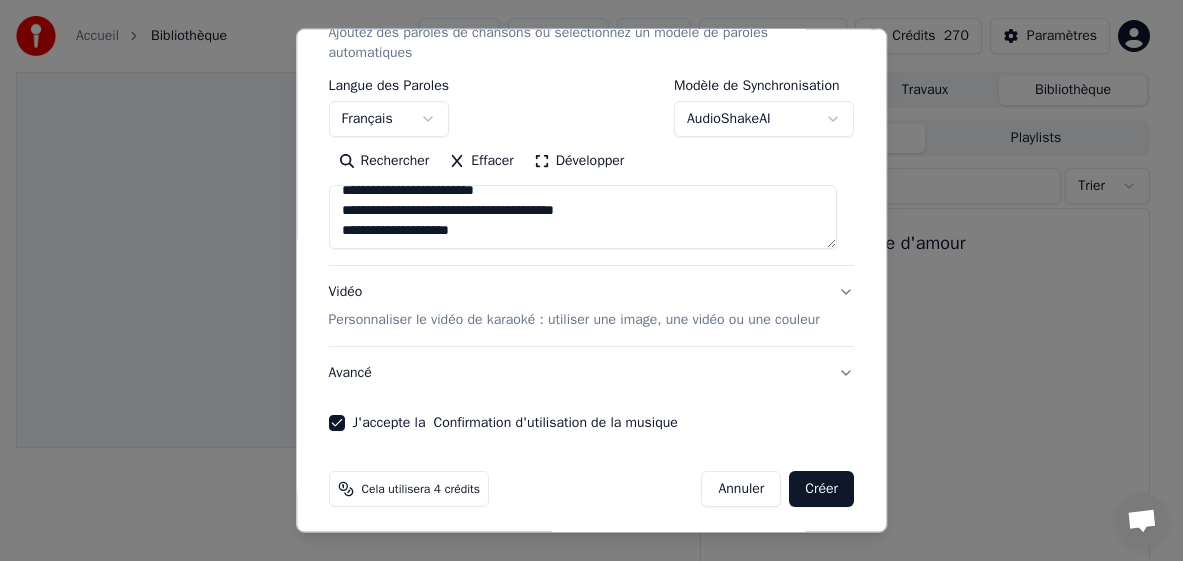 click on "Créer" at bounding box center (822, 489) 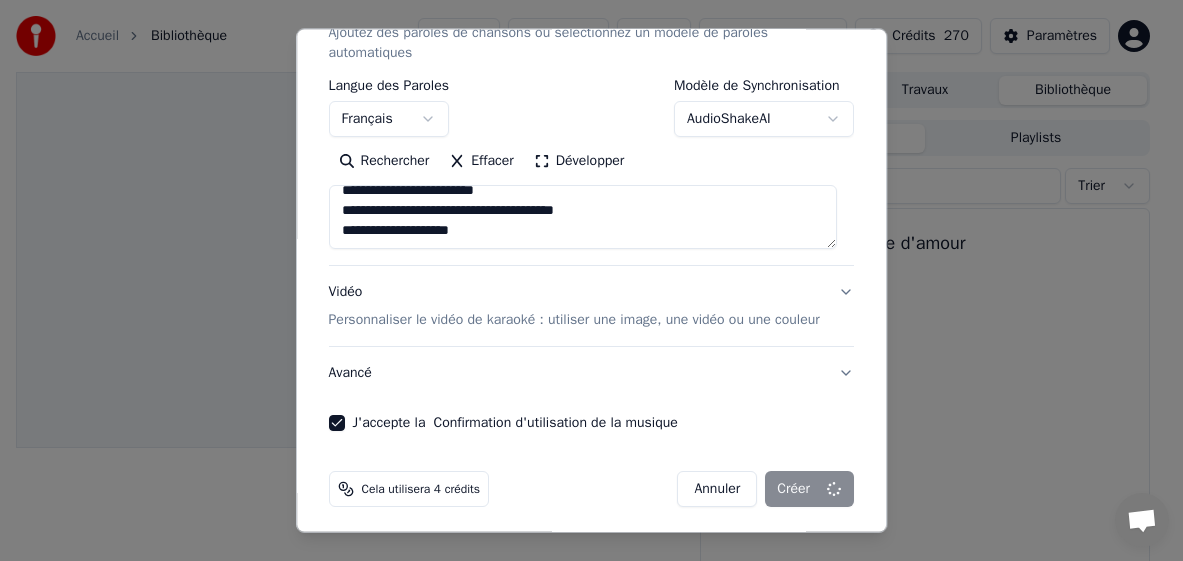 type on "**********" 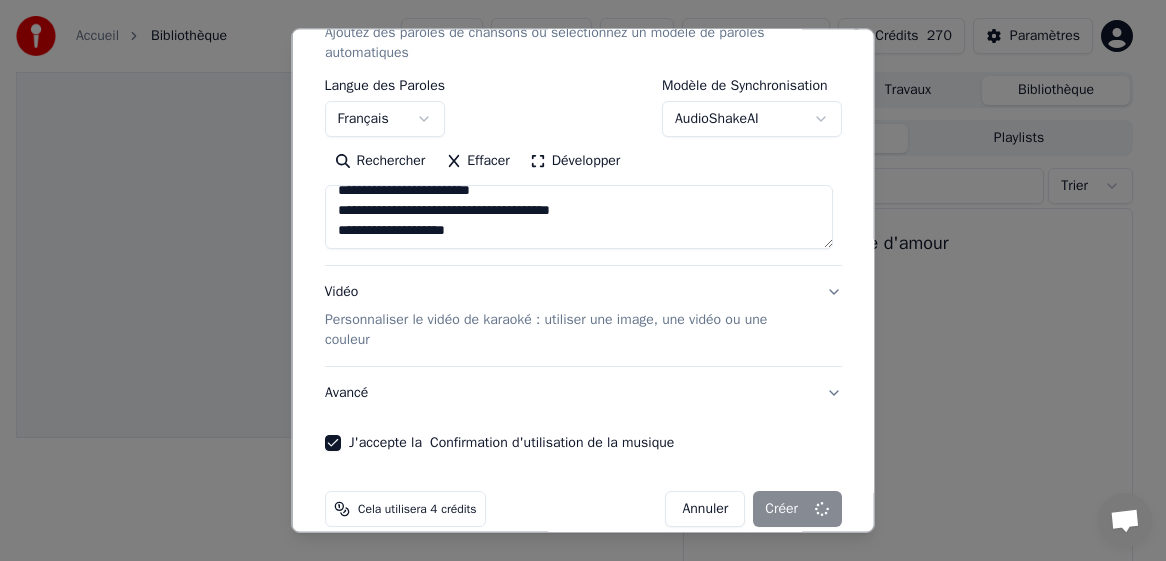 type 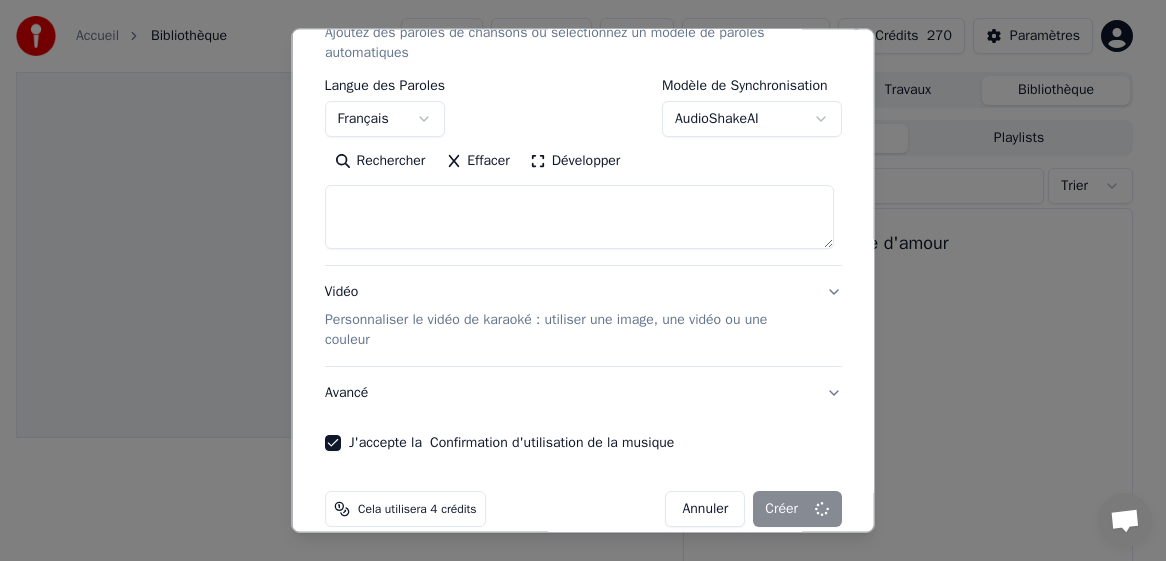 select 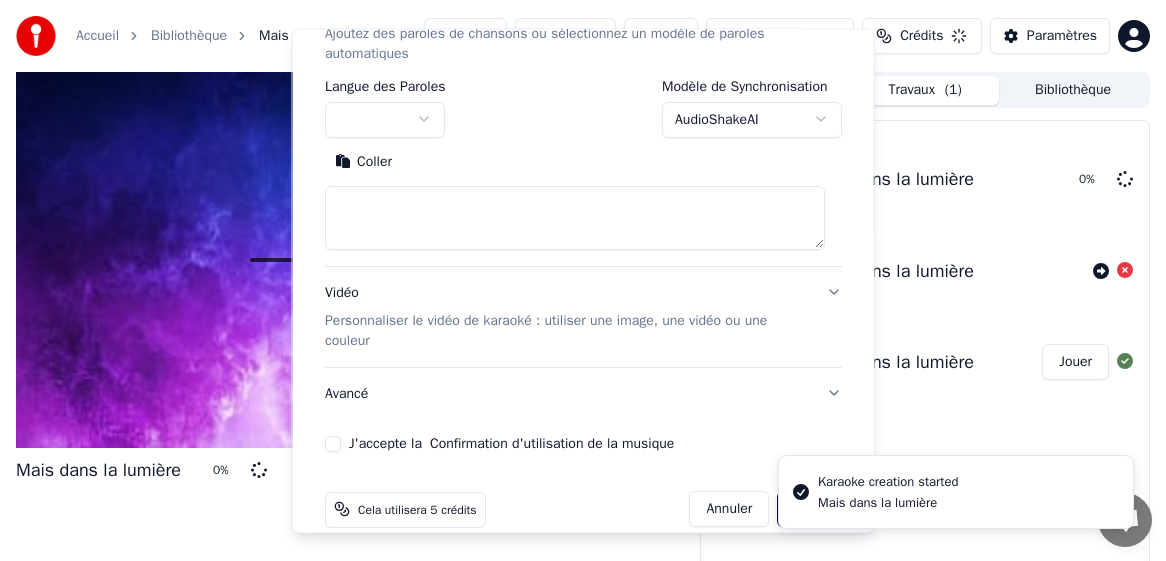 scroll, scrollTop: 0, scrollLeft: 0, axis: both 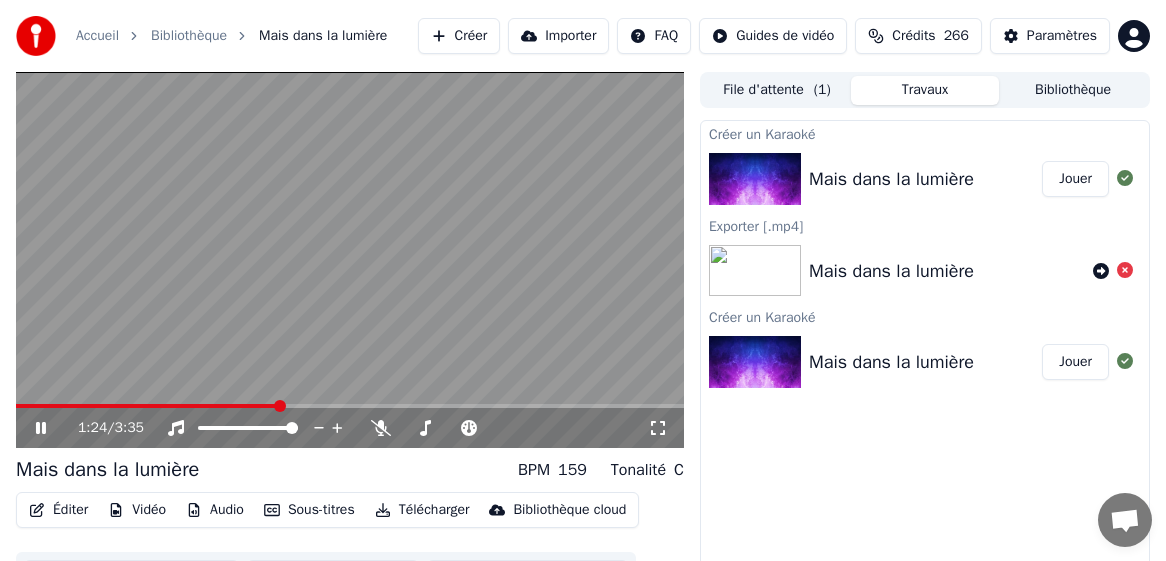 click 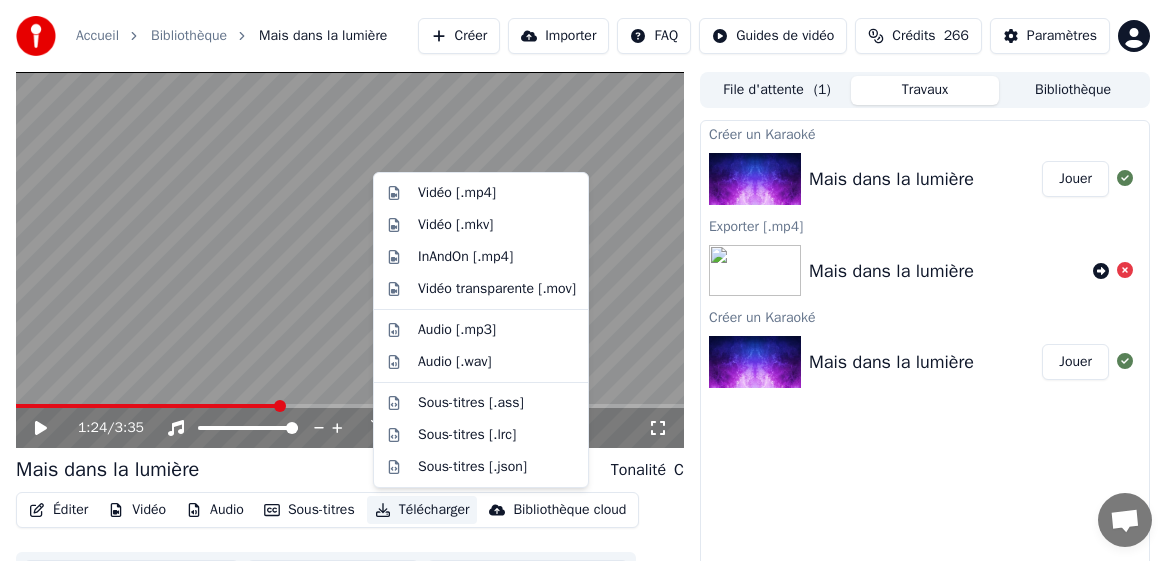click on "Télécharger" at bounding box center (422, 510) 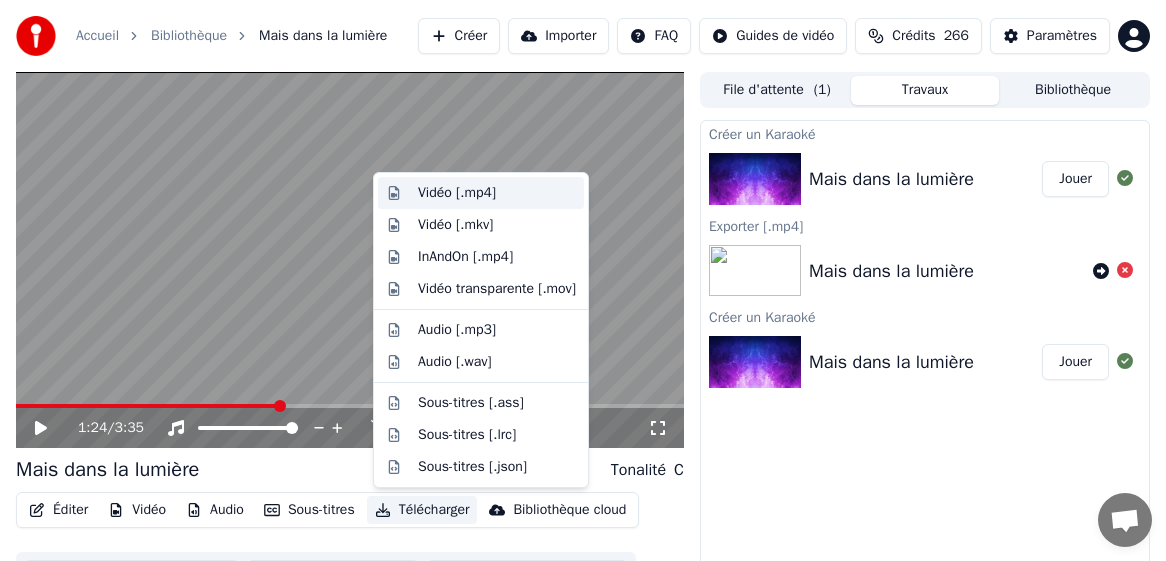 click on "Vidéo [.mp4]" at bounding box center [457, 193] 